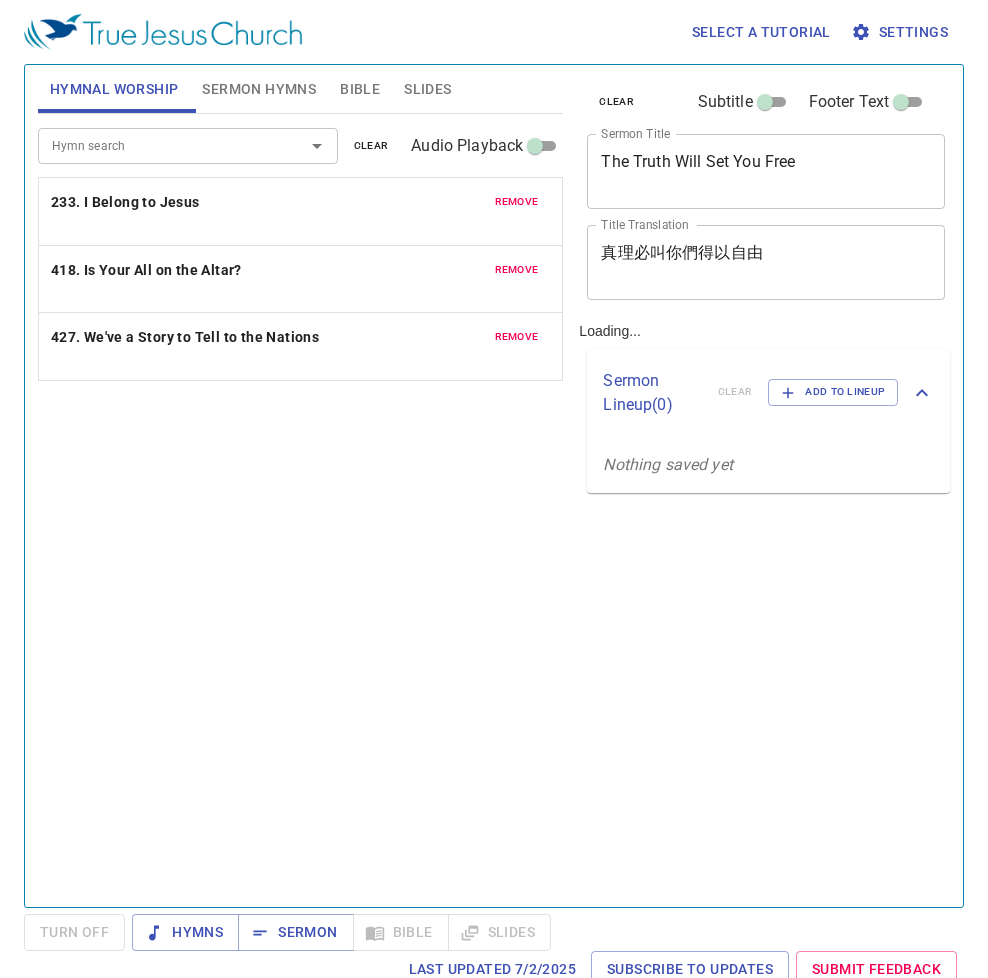 scroll, scrollTop: 0, scrollLeft: 0, axis: both 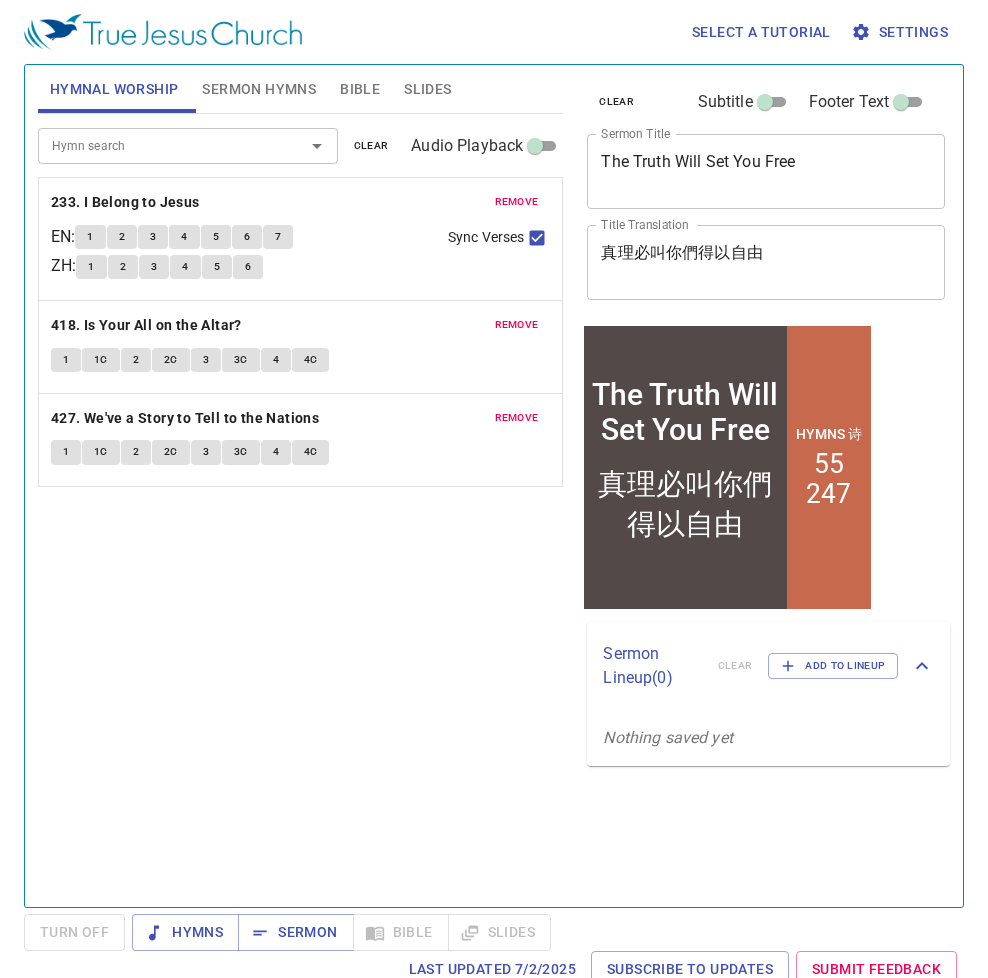 click on "remove" at bounding box center [517, 202] 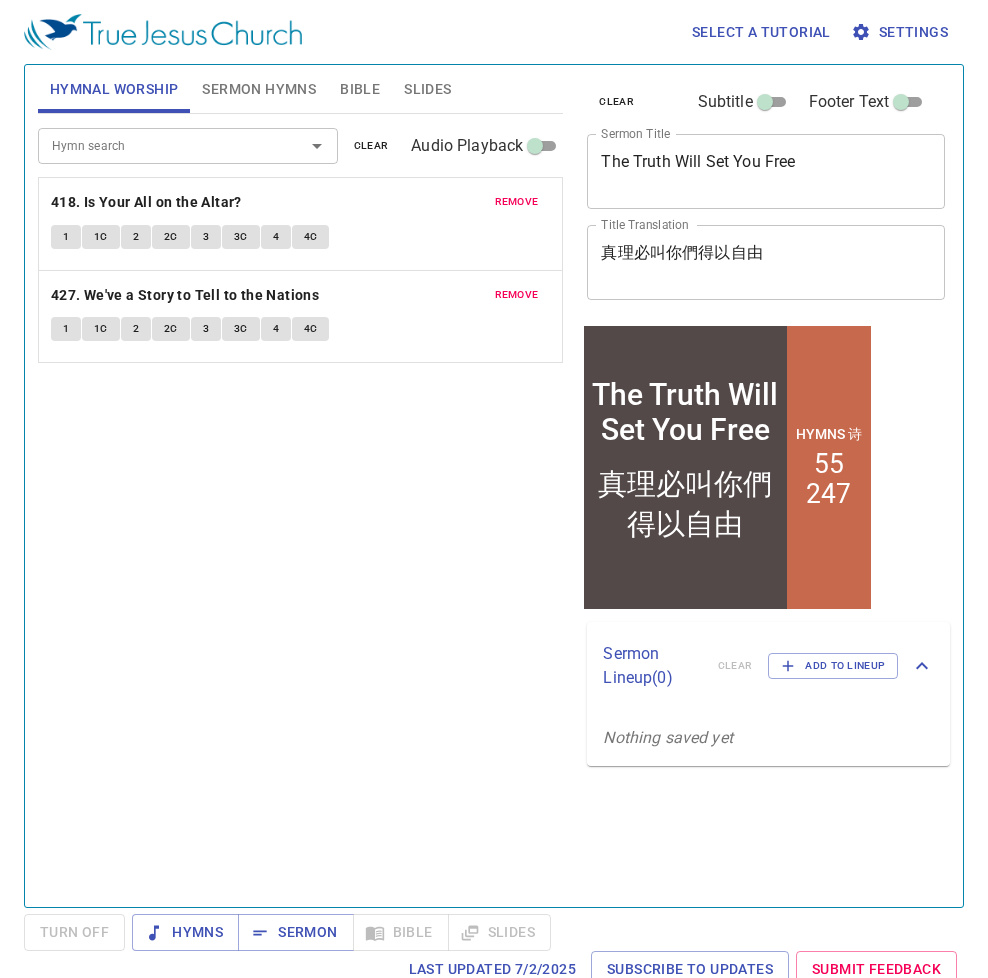 click on "remove" at bounding box center [517, 202] 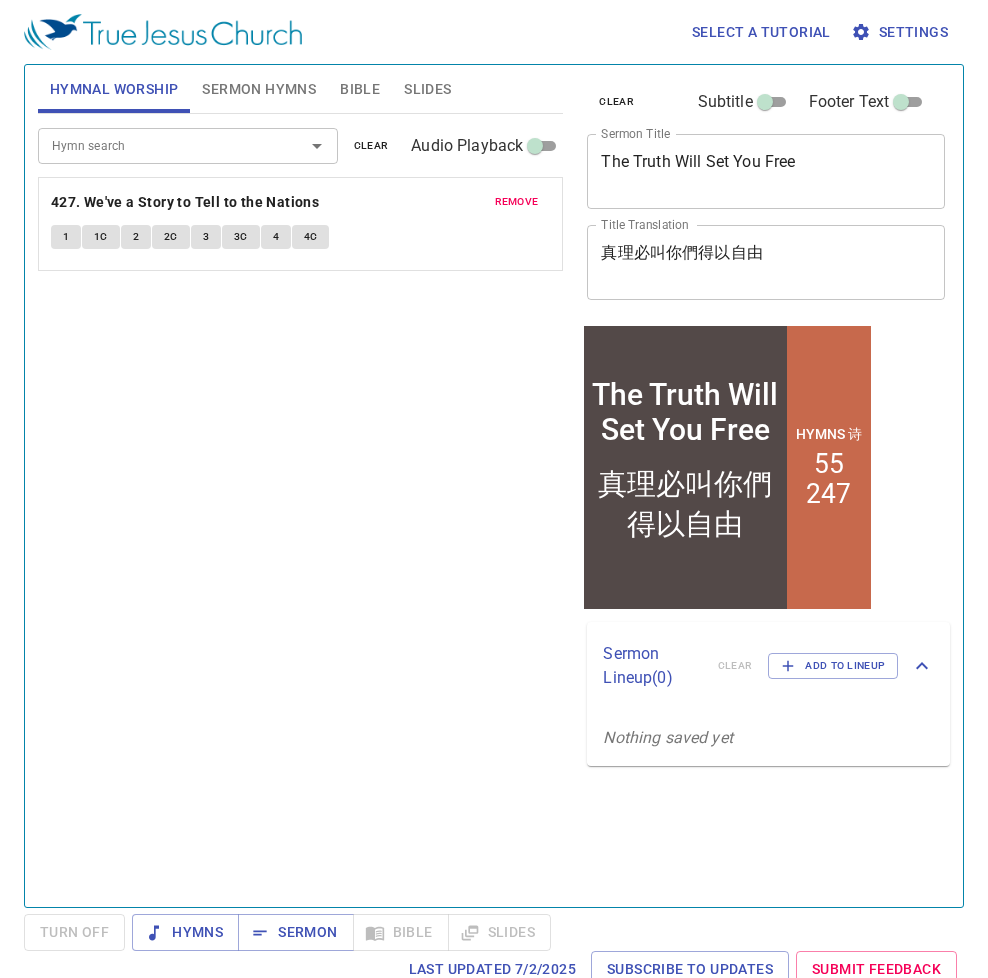click on "remove" at bounding box center (517, 202) 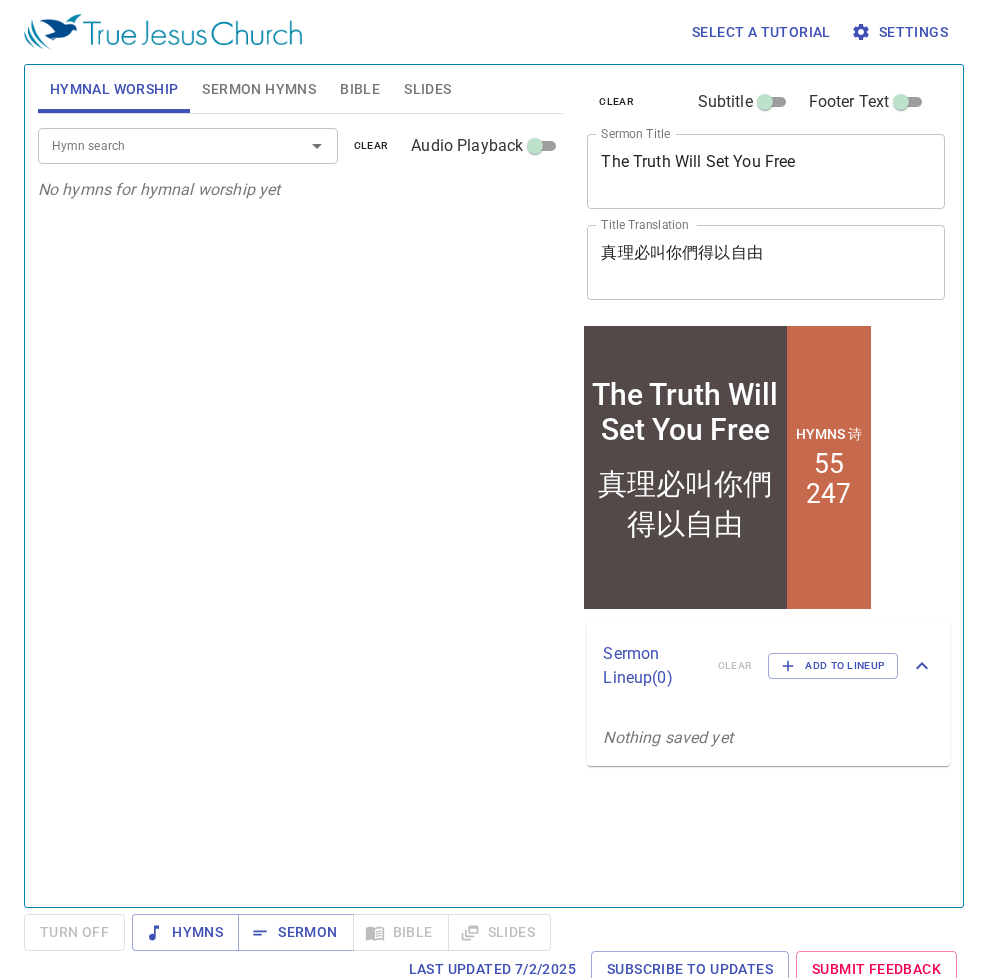 click on "Sermon Hymns" at bounding box center [259, 89] 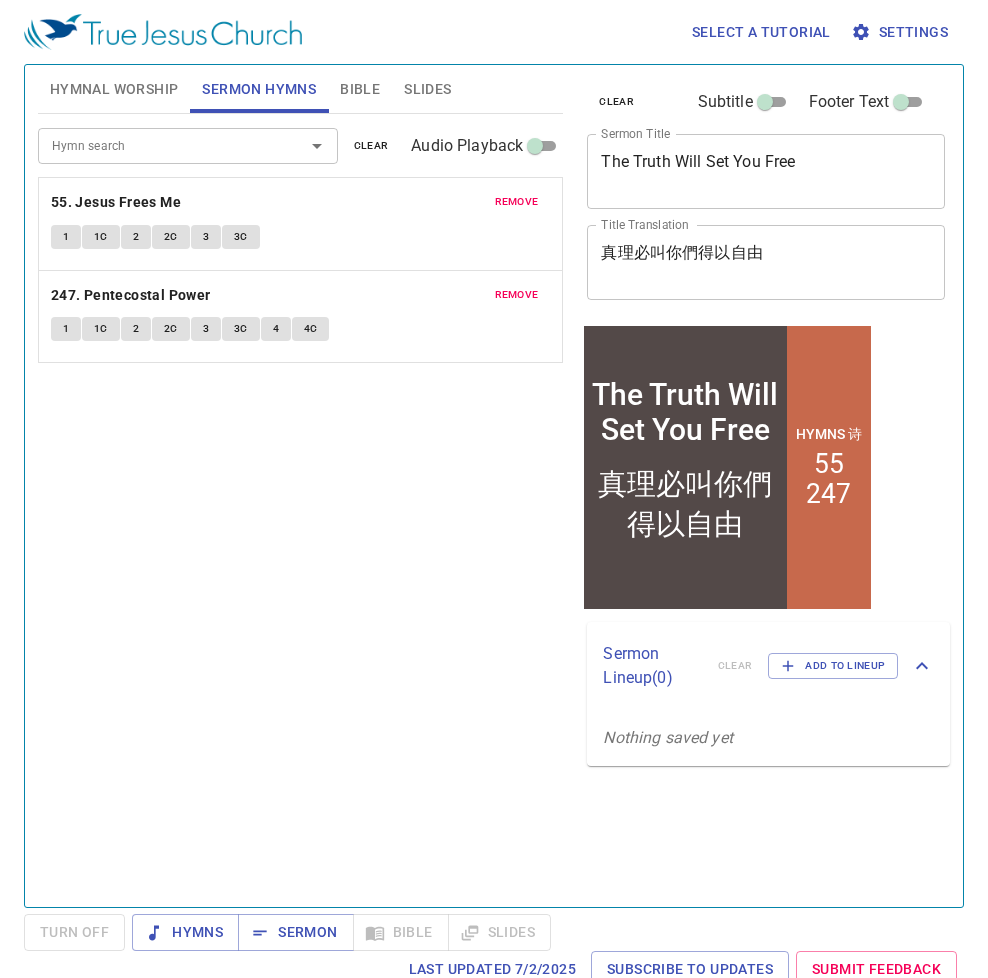 click on "remove" at bounding box center [517, 202] 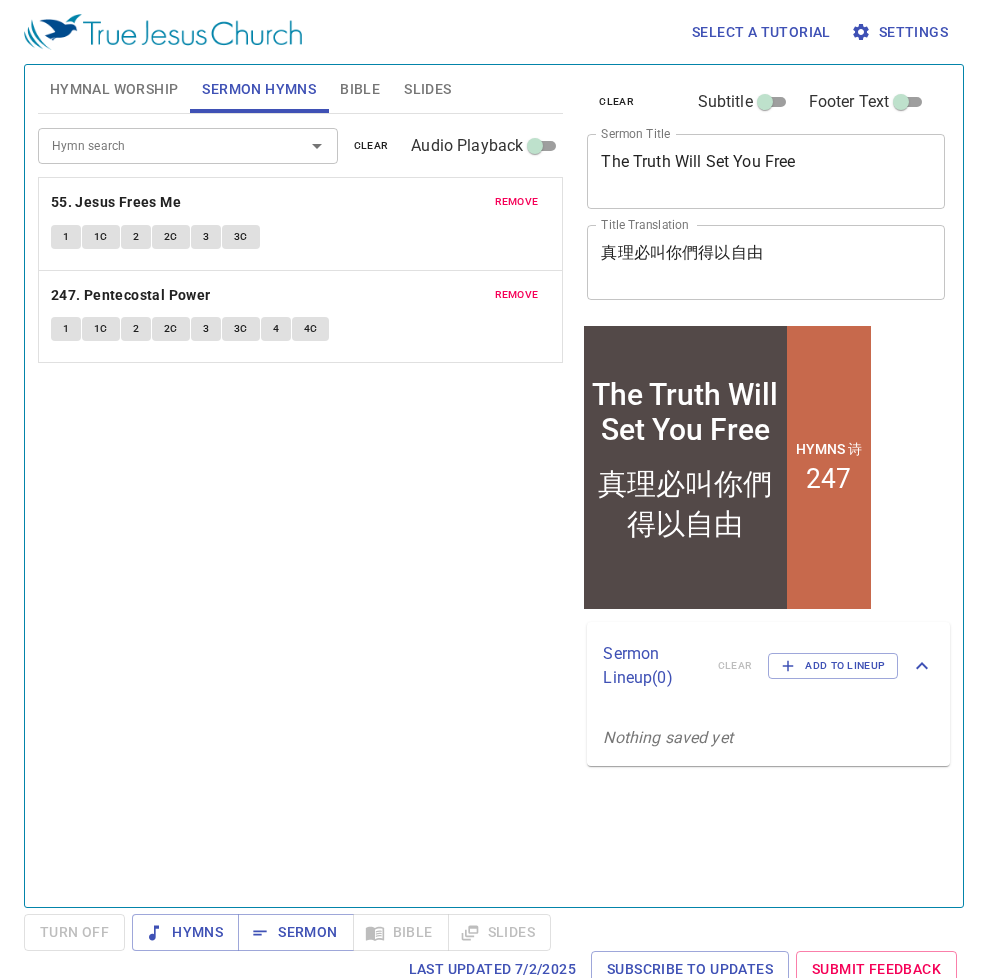 click on "remove" at bounding box center (517, 295) 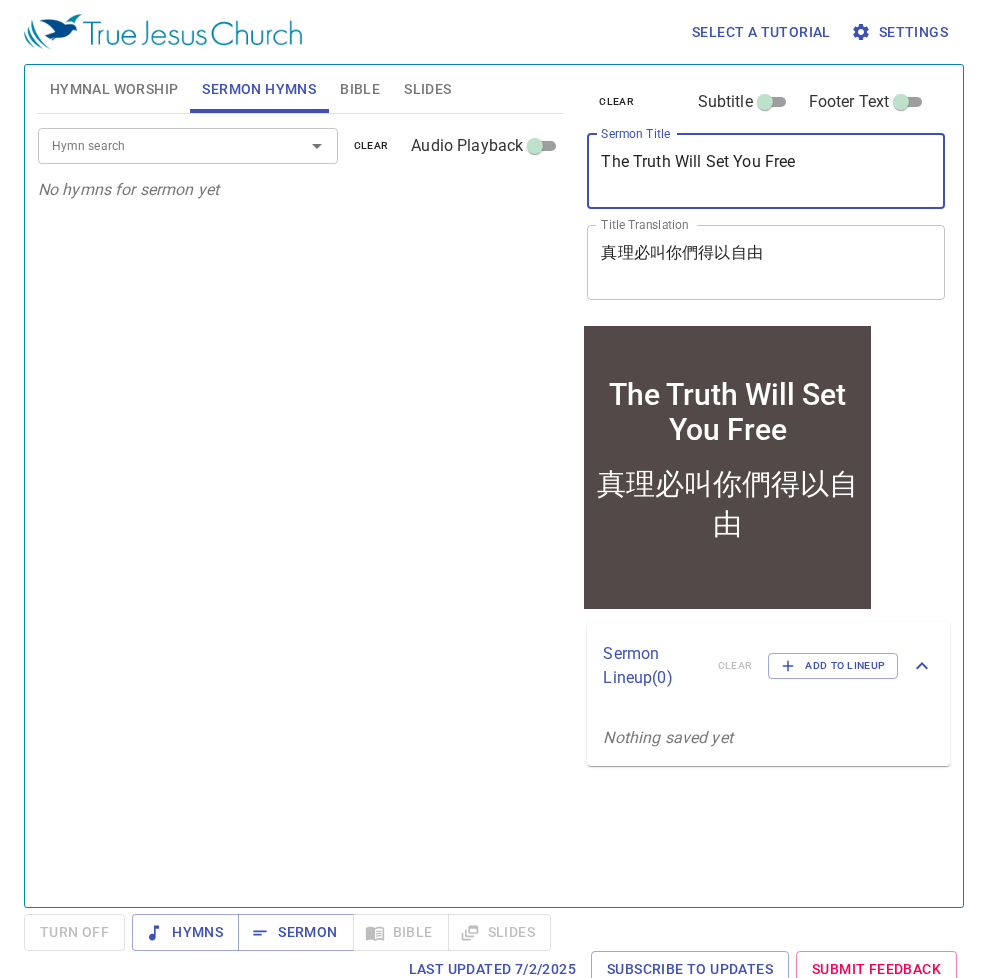 drag, startPoint x: 795, startPoint y: 169, endPoint x: 546, endPoint y: 157, distance: 249.28899 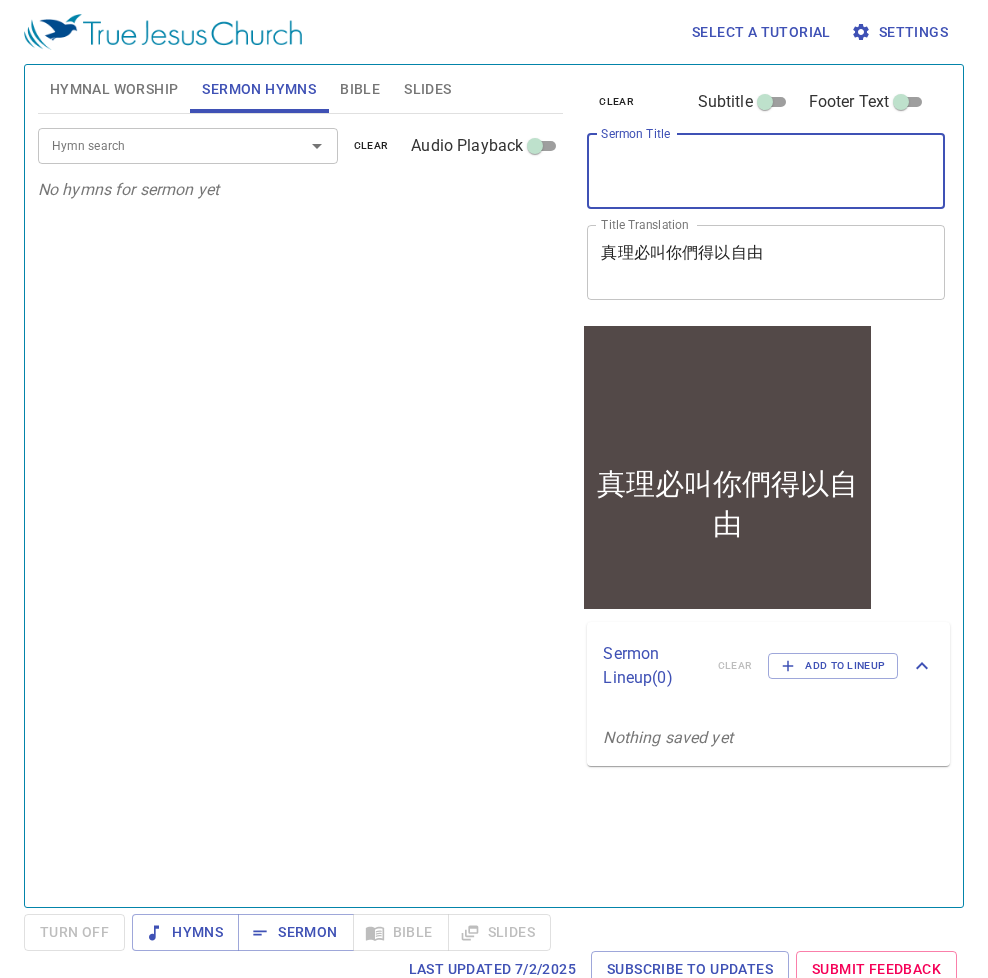 type 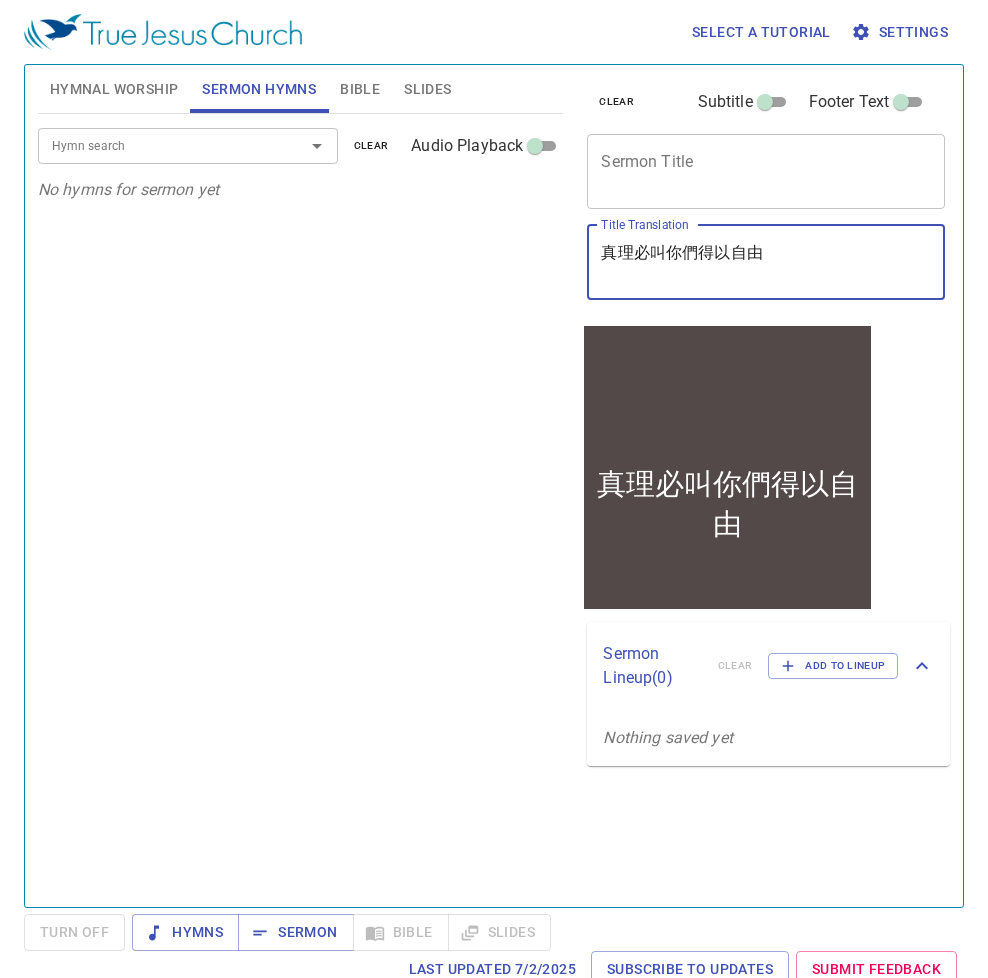 drag, startPoint x: 609, startPoint y: 233, endPoint x: 400, endPoint y: 240, distance: 209.11719 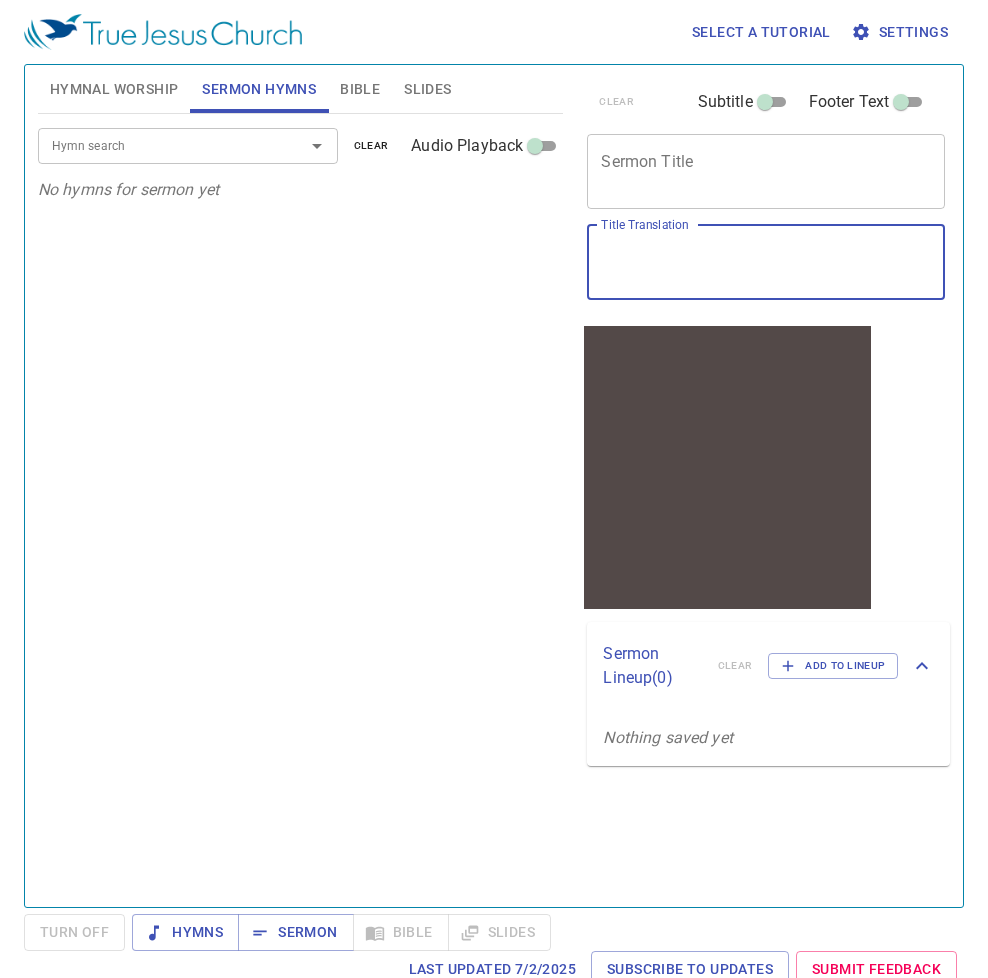 type 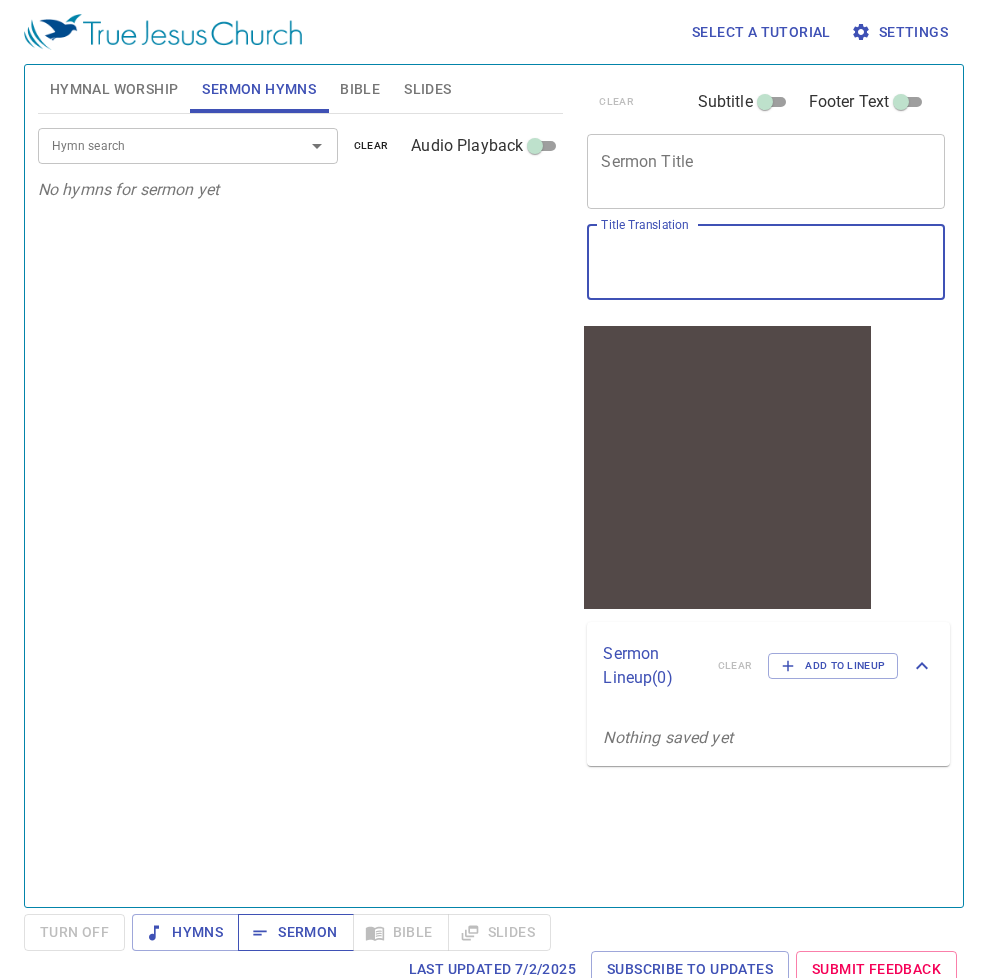 click on "Sermon" at bounding box center (295, 932) 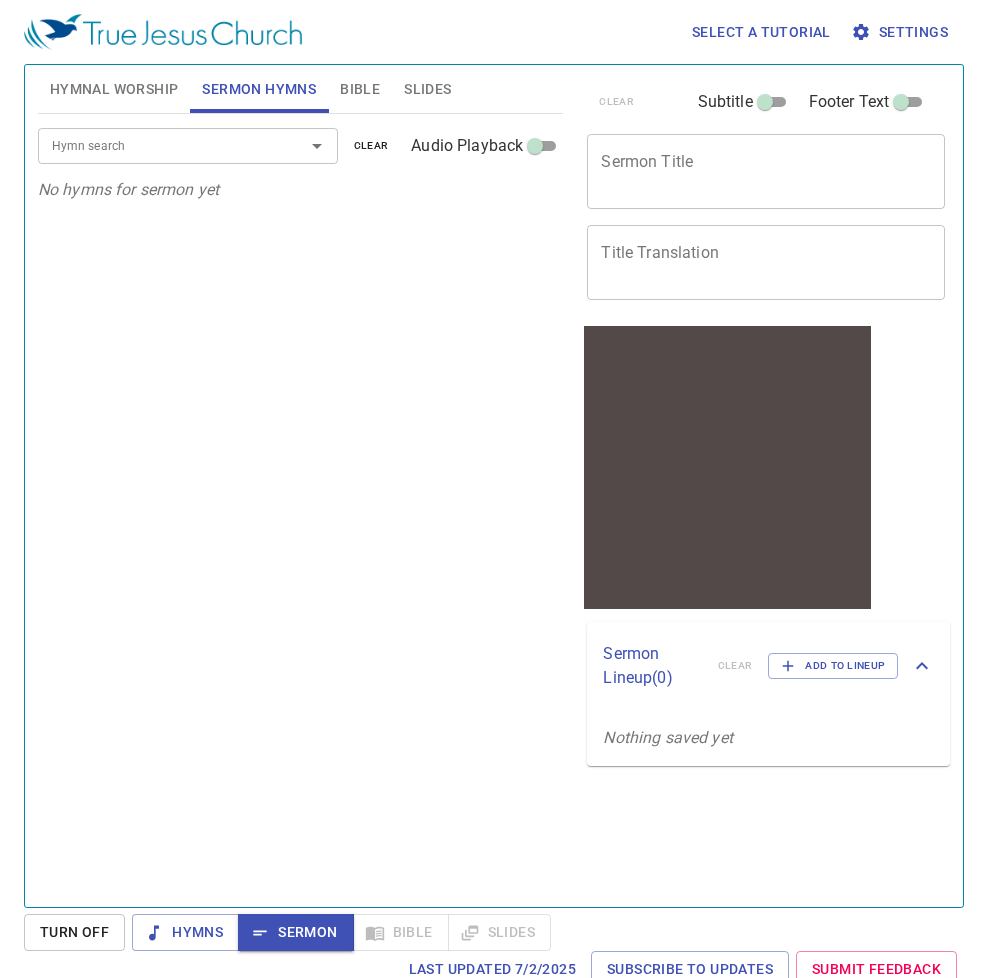 click on "Hymns Sermon Bible Slides" at bounding box center [341, 932] 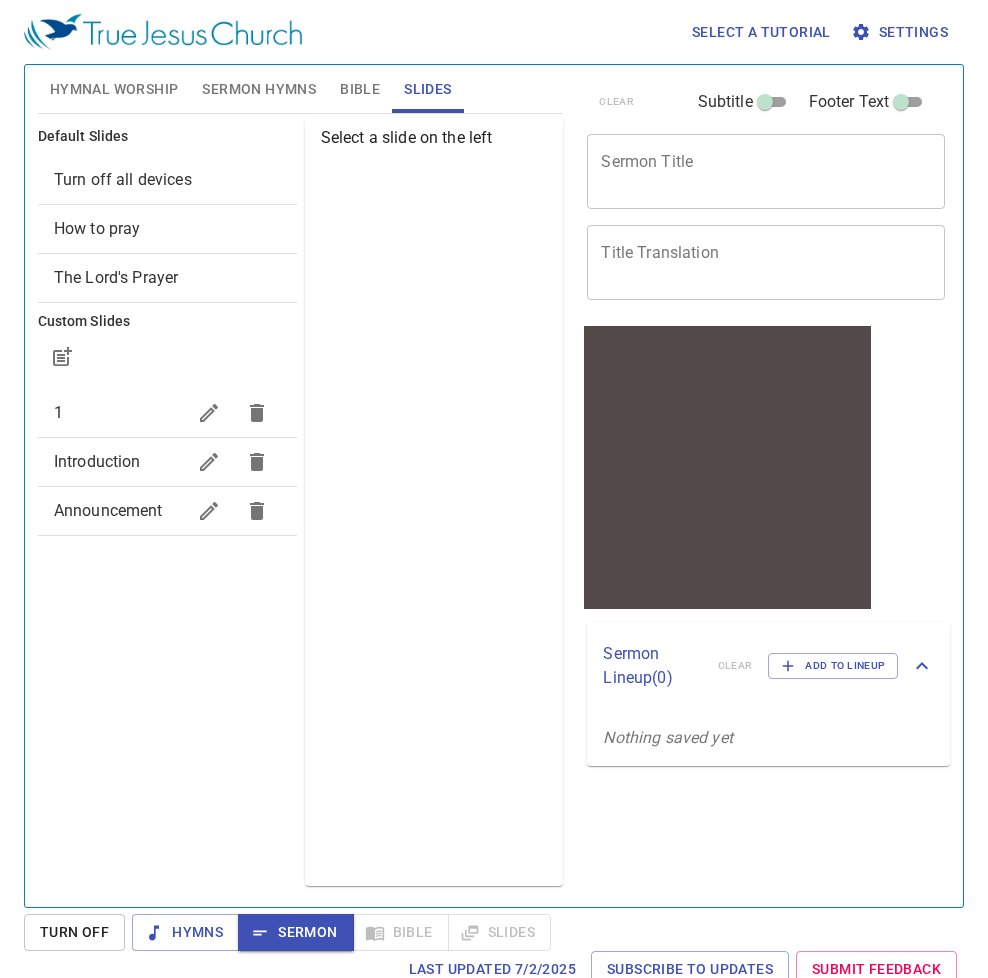click on "Announcement" at bounding box center (108, 510) 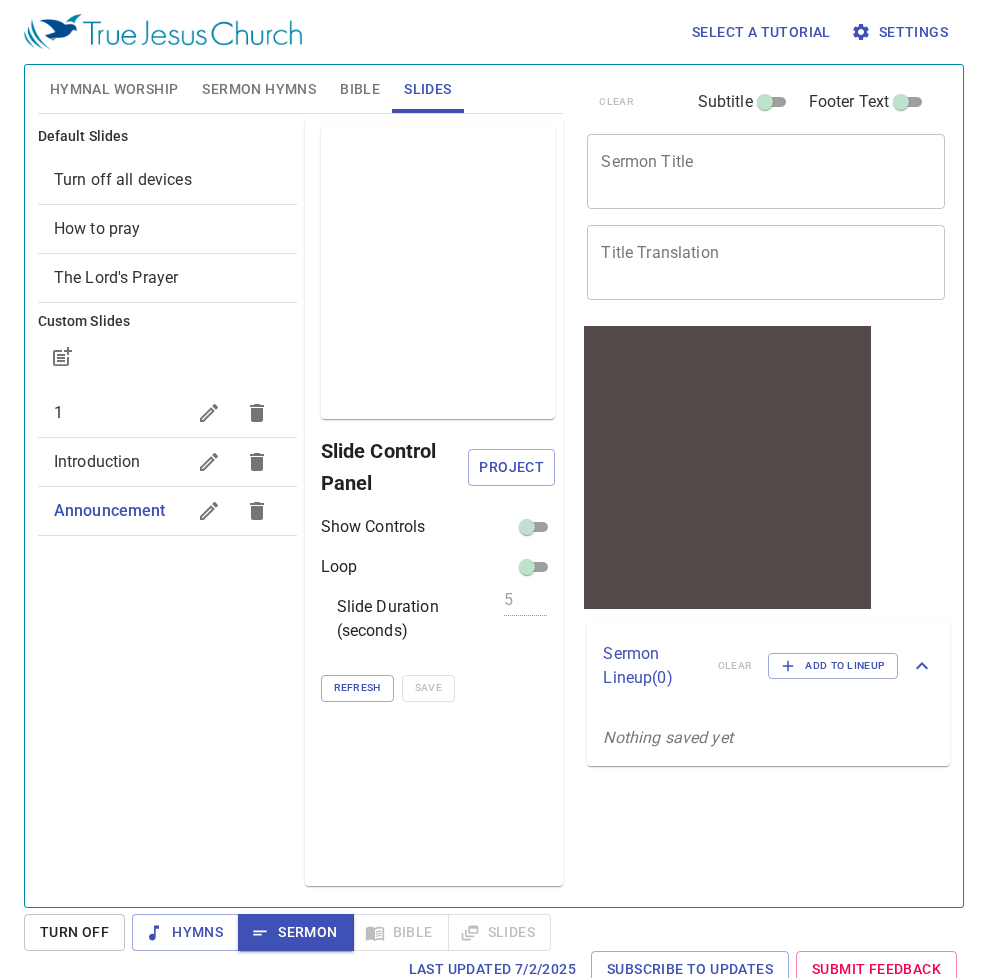 click on "Introduction" at bounding box center [167, 462] 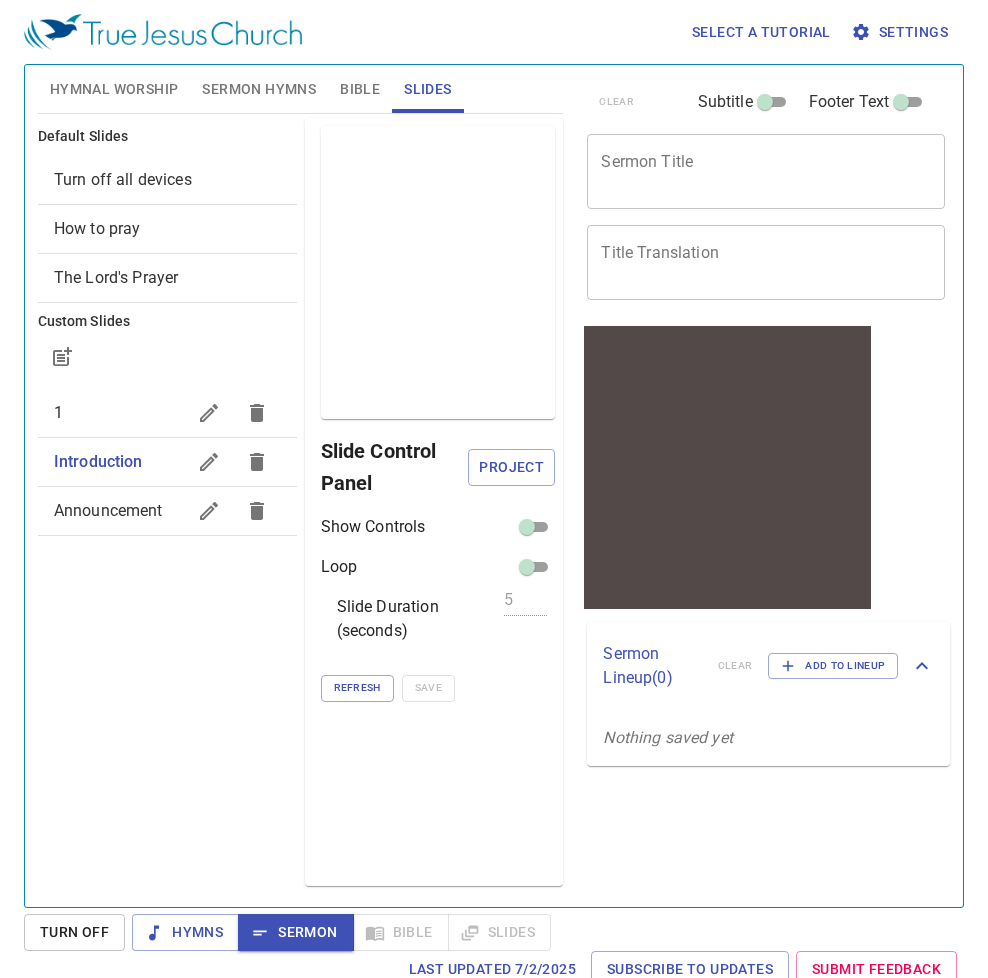 click on "Introduction" at bounding box center [98, 461] 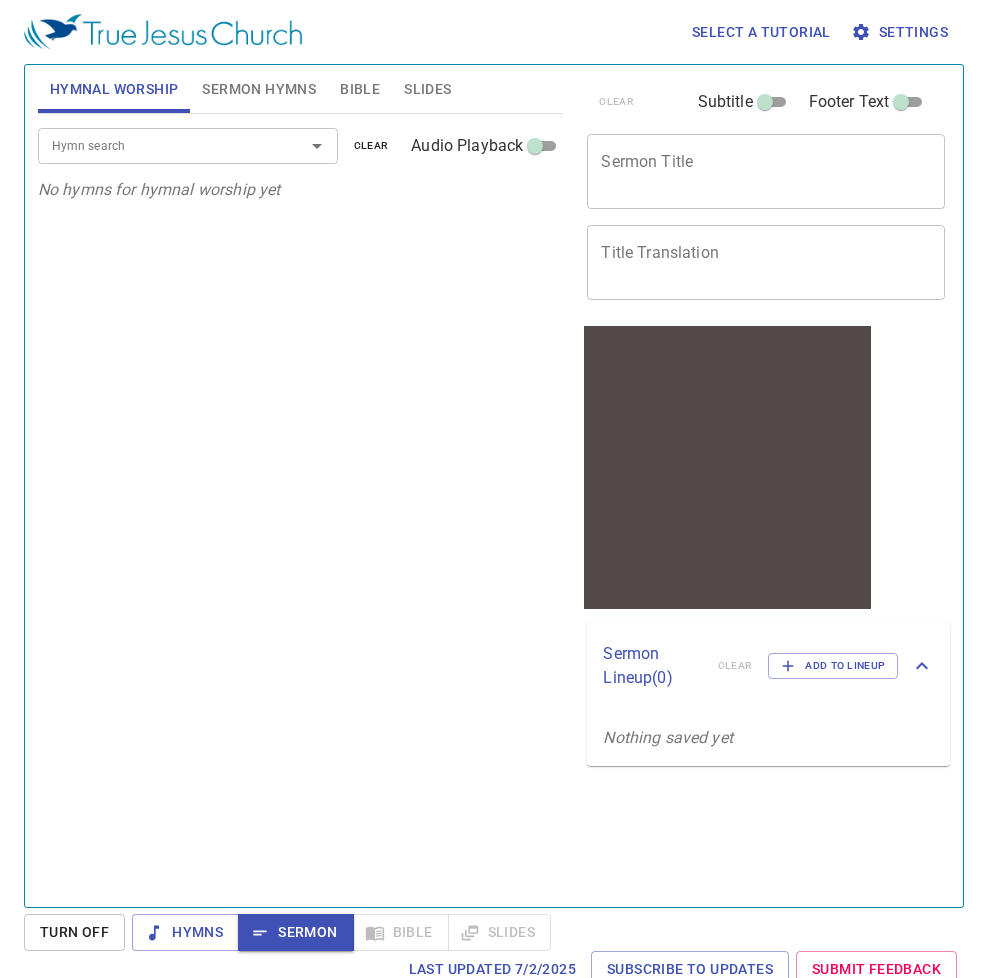 click on "Slides" at bounding box center (427, 89) 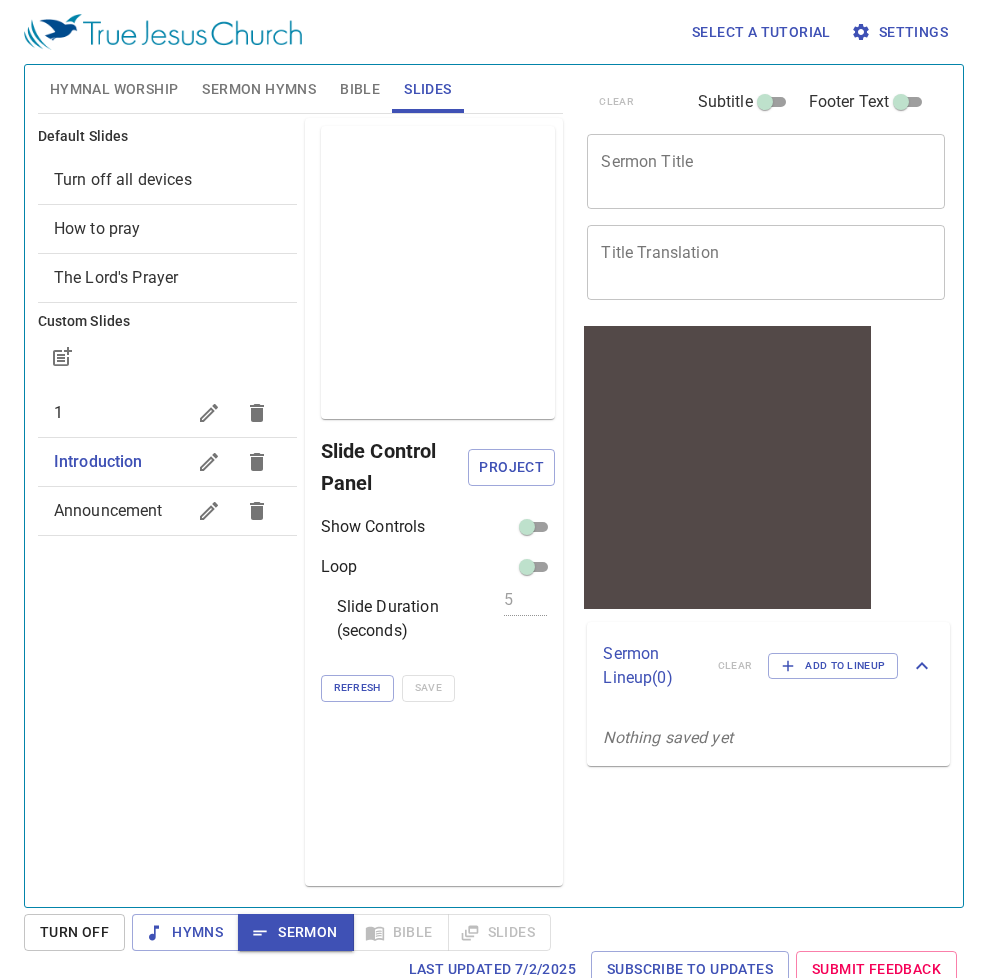 click on "Hymnal Worship" at bounding box center [114, 89] 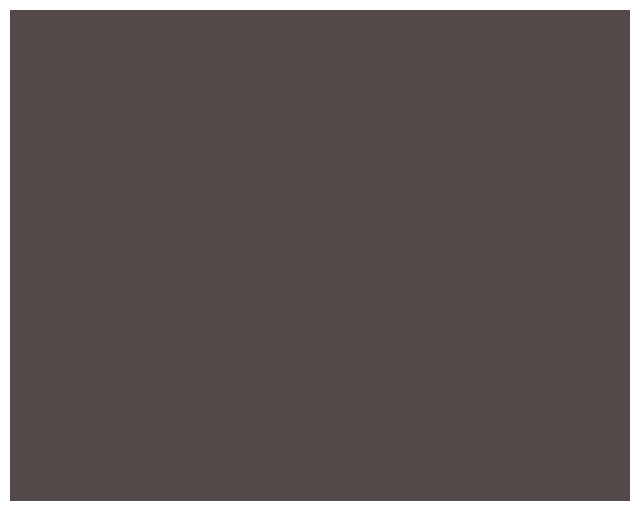 scroll, scrollTop: 0, scrollLeft: 0, axis: both 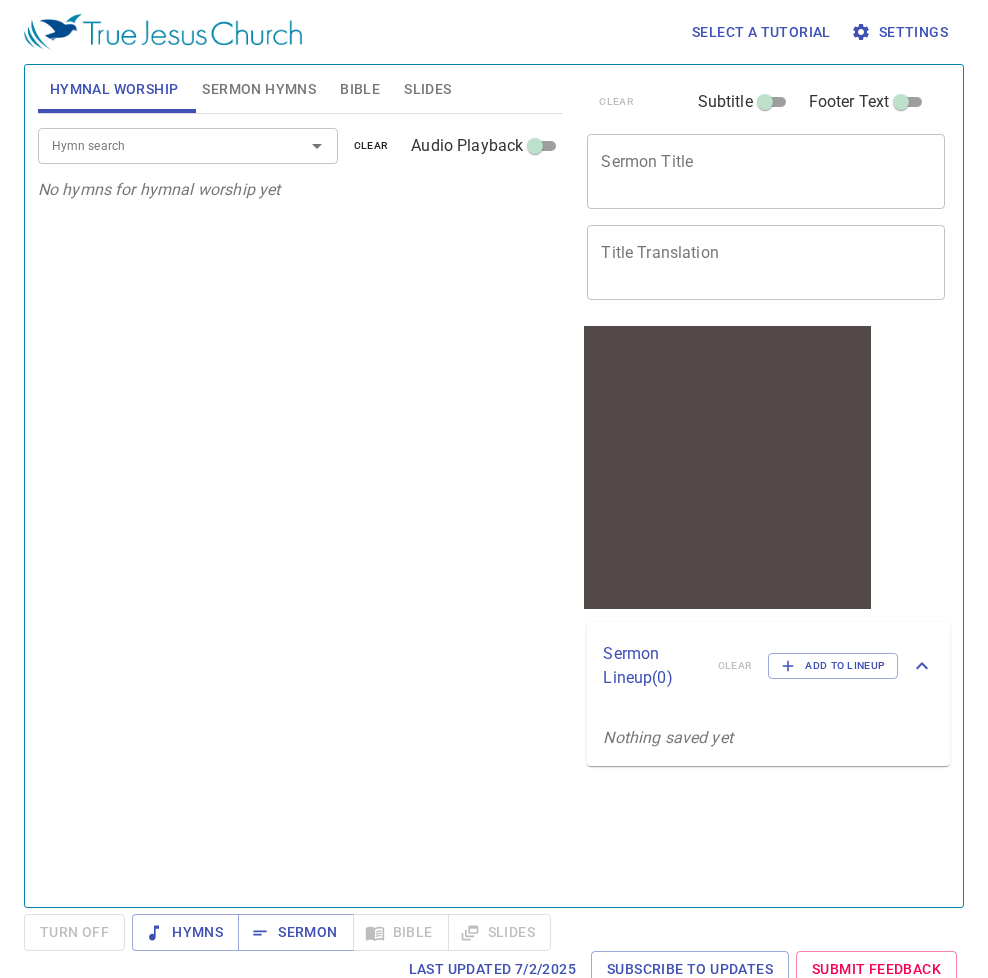 click on "Hymn search Hymn search   clear Audio Playback No hymns for hymnal worship yet" at bounding box center (301, 502) 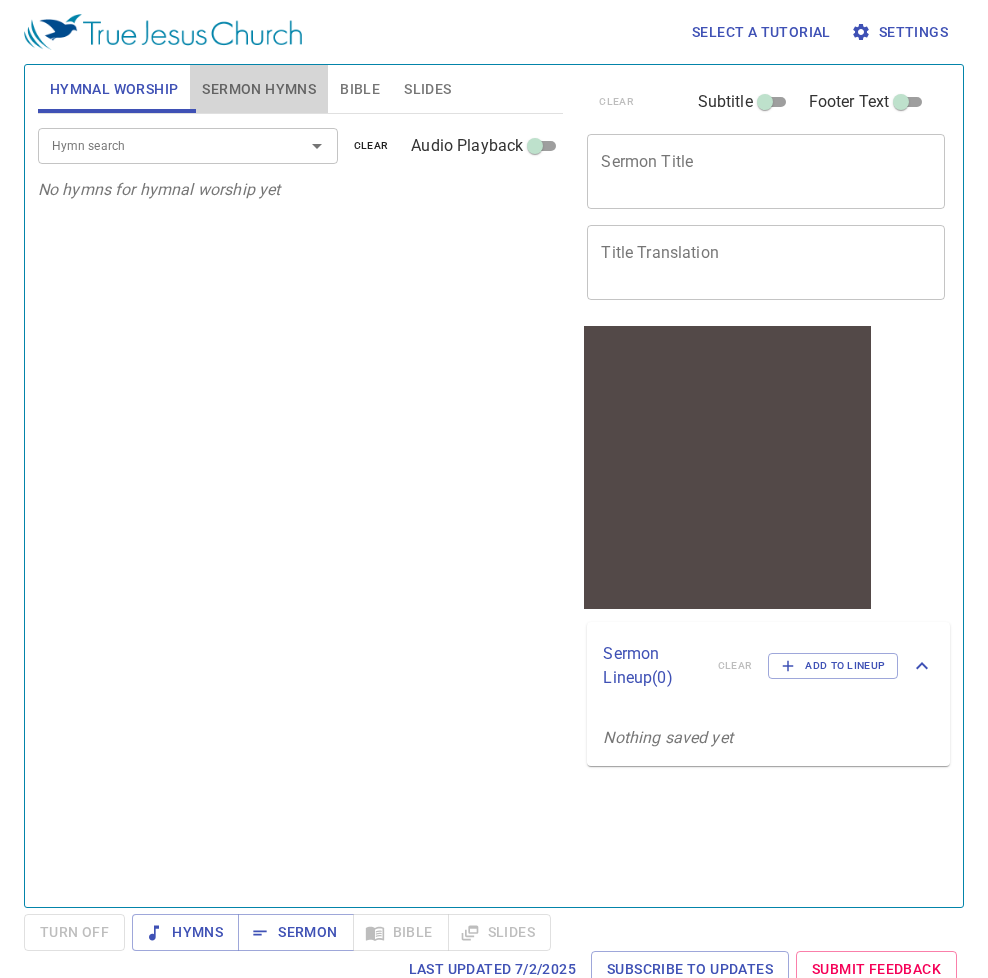 click on "Sermon Hymns" at bounding box center (259, 89) 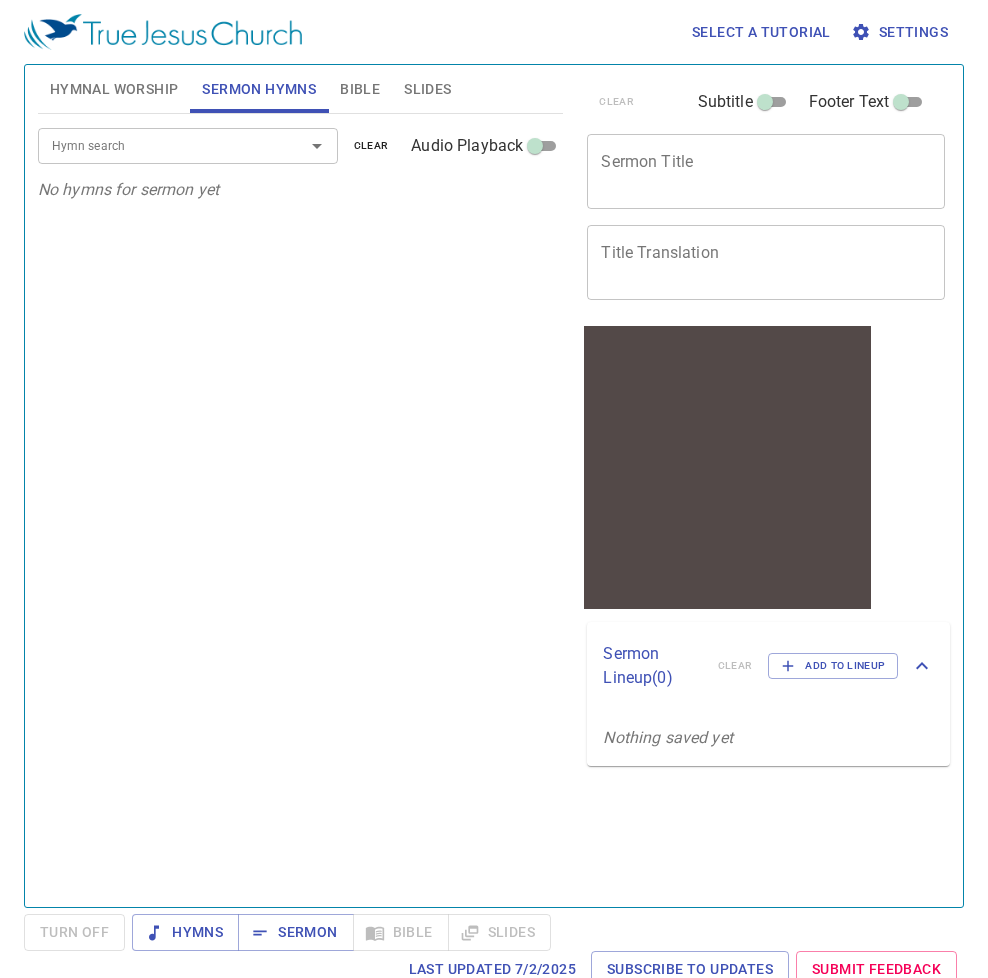 click on "Hymnal Worship" at bounding box center (114, 89) 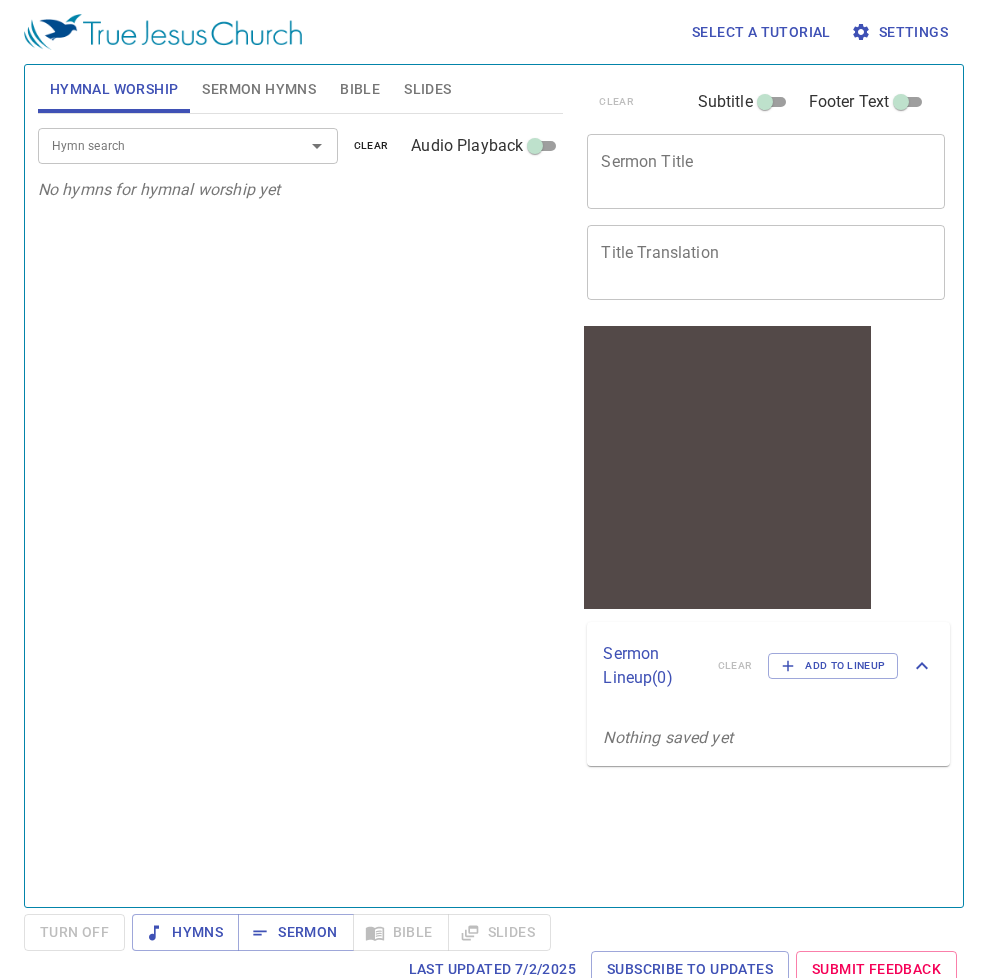 click on "Sermon Hymns" at bounding box center (259, 89) 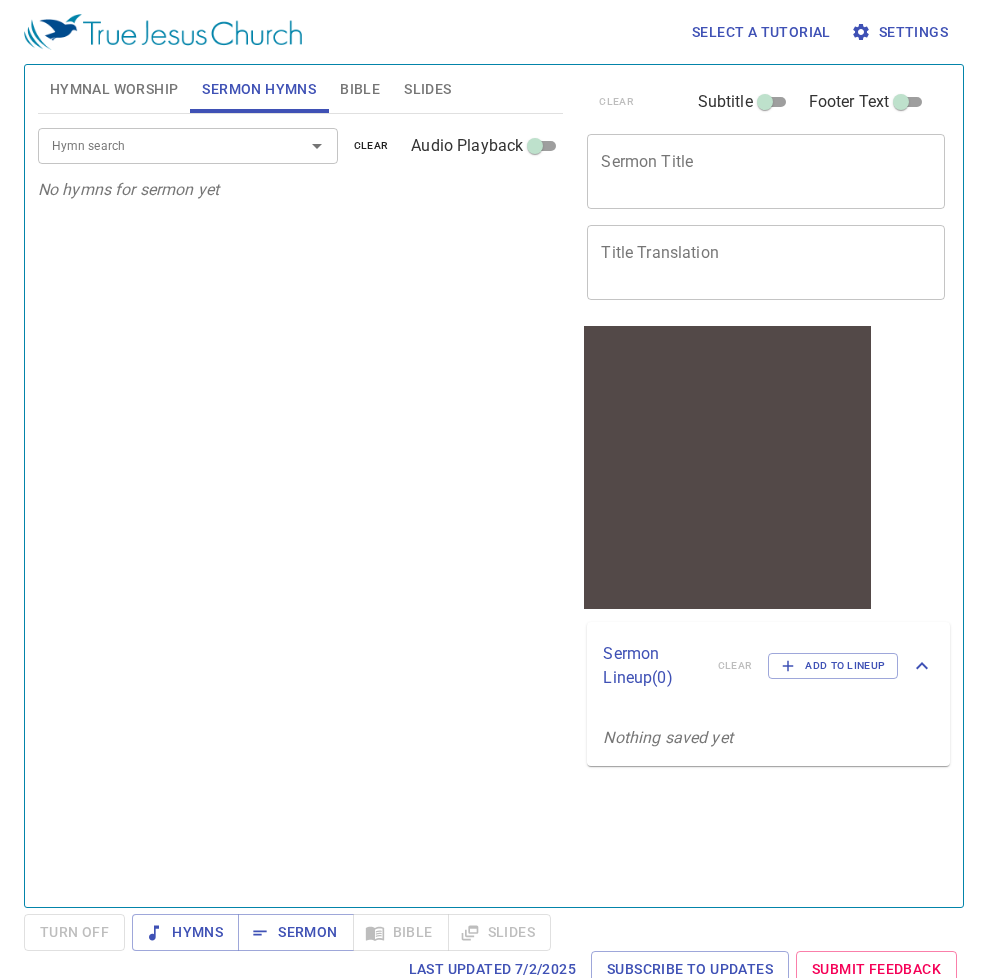 click on "Hymn search Hymn search   clear Audio Playback No hymns for sermon yet" at bounding box center (301, 502) 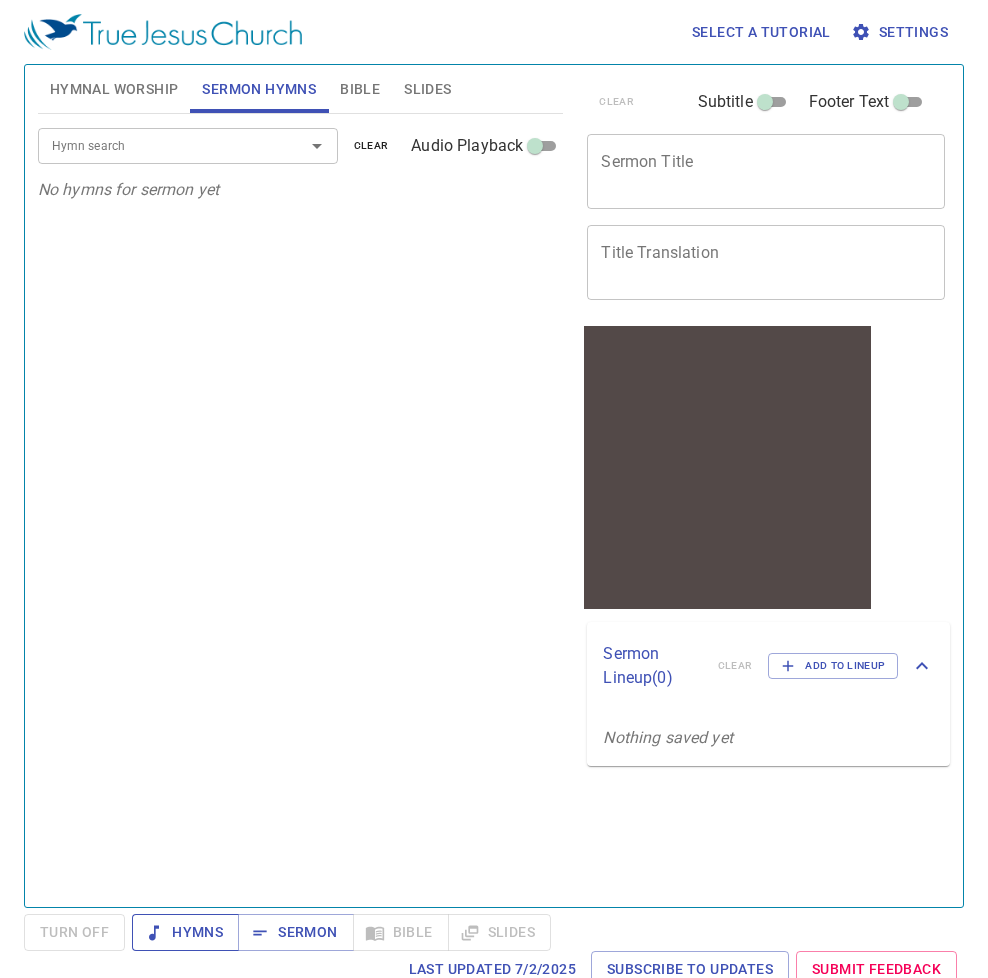 click on "Hymns" at bounding box center (185, 932) 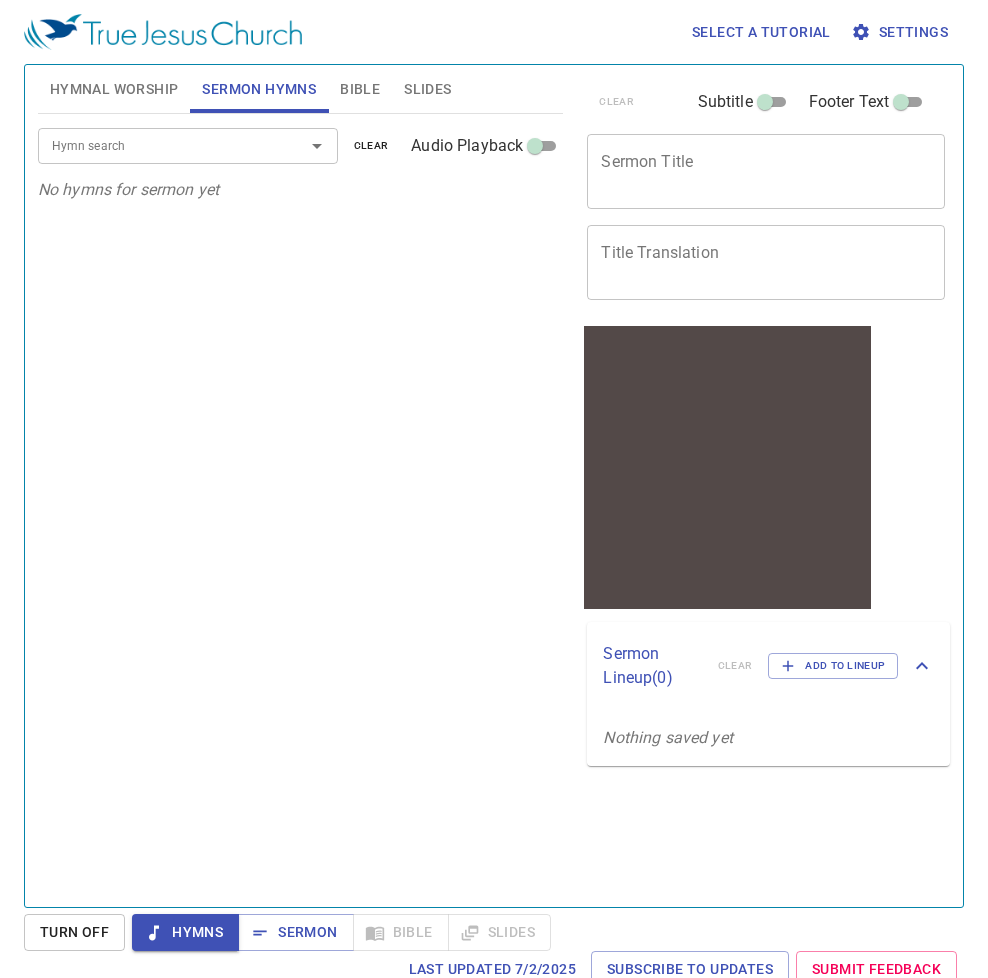 click on "Hymn search Hymn search   clear Audio Playback No hymns for sermon yet" at bounding box center [301, 502] 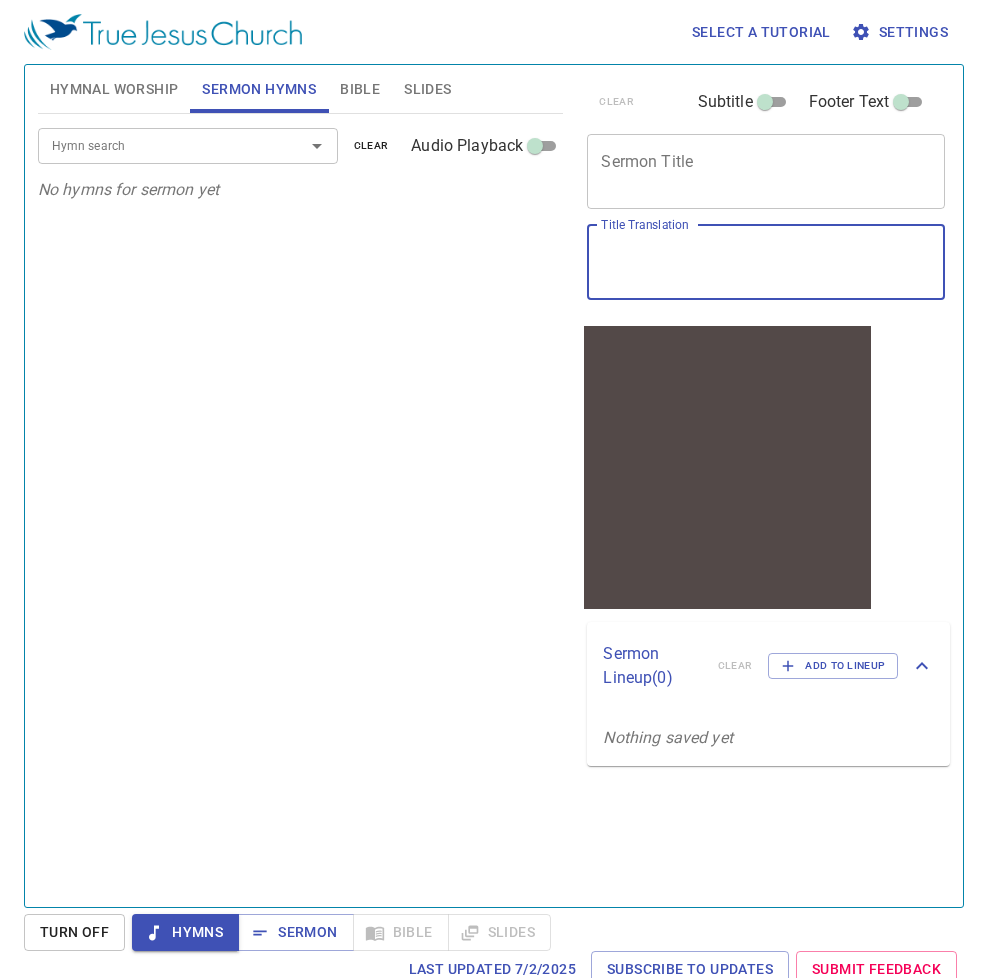 click on "Title Translation" at bounding box center (766, 262) 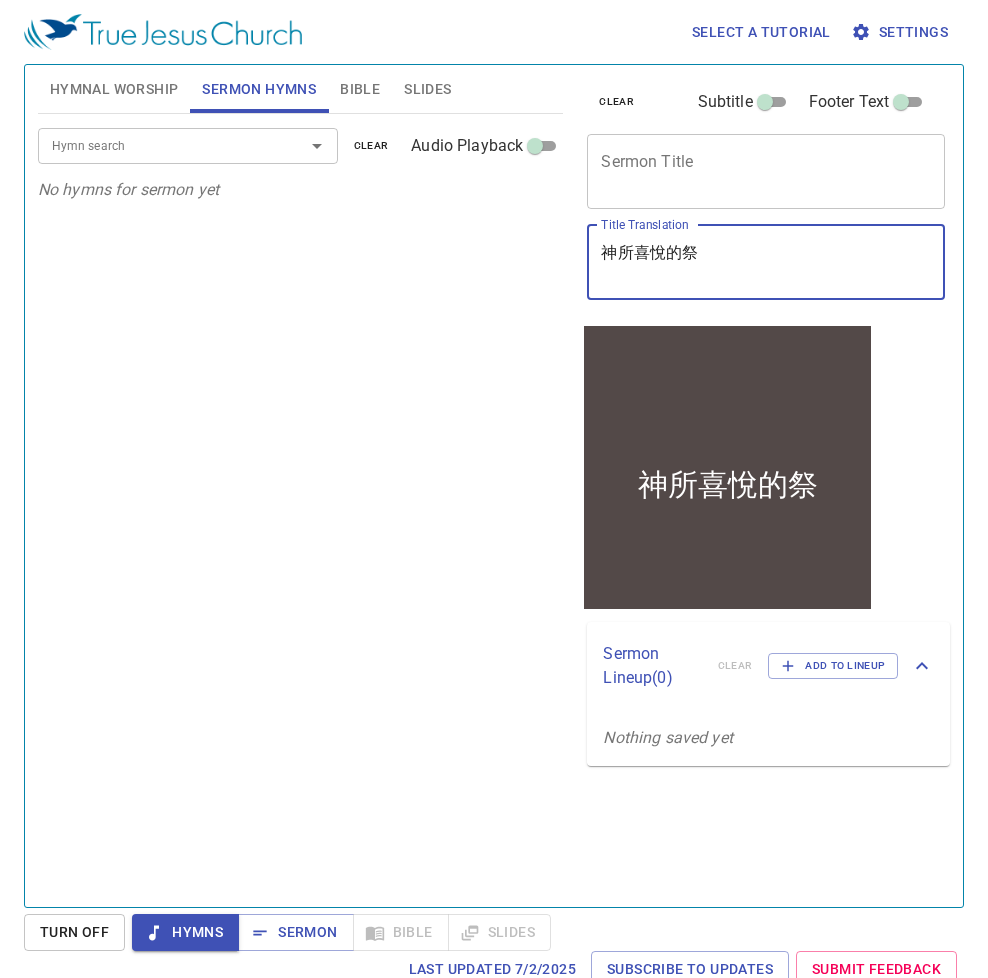 type on "神所喜悅的祭" 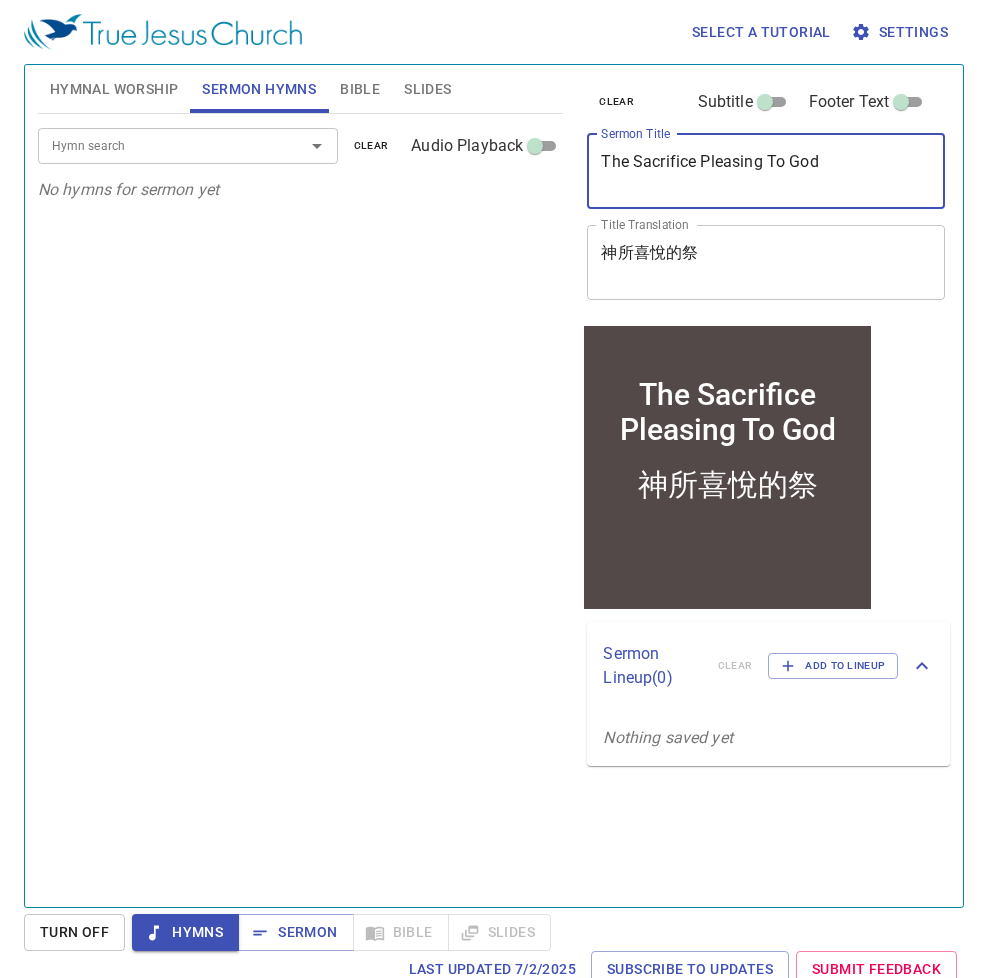type on "The Sacrifice Pleasing To God" 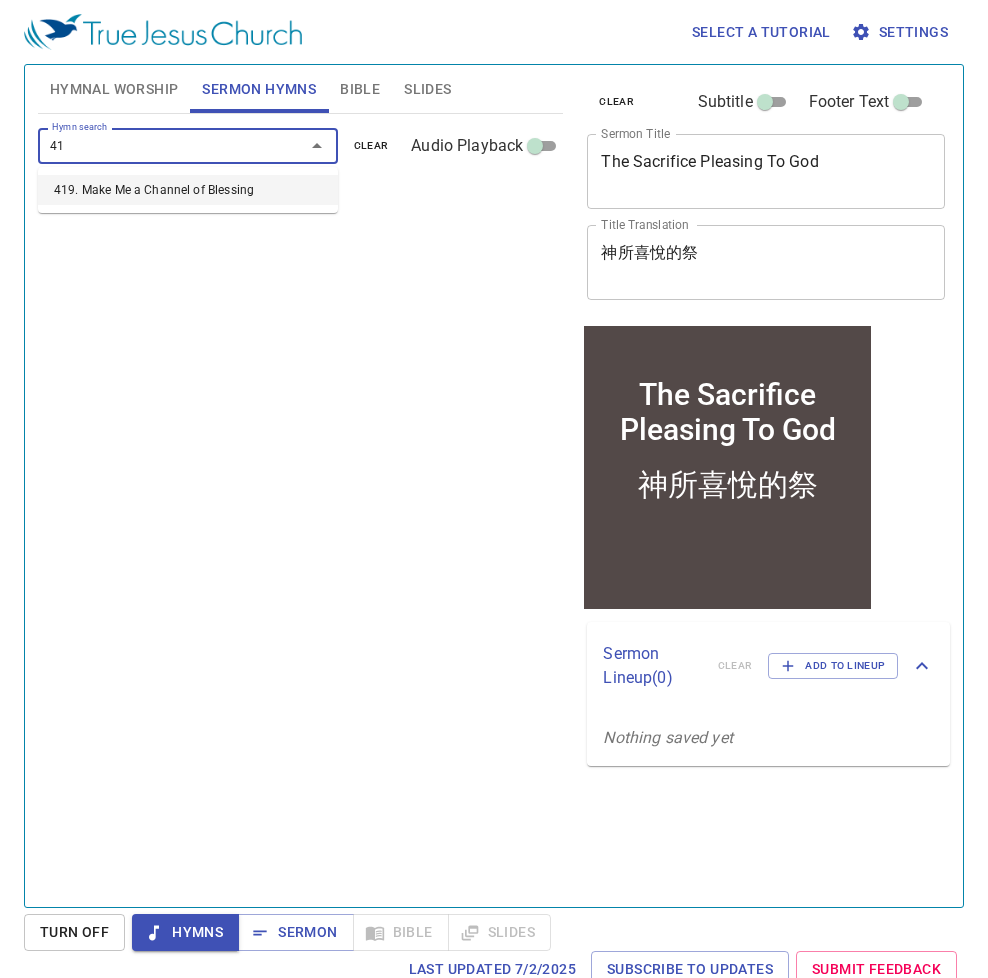 type on "419" 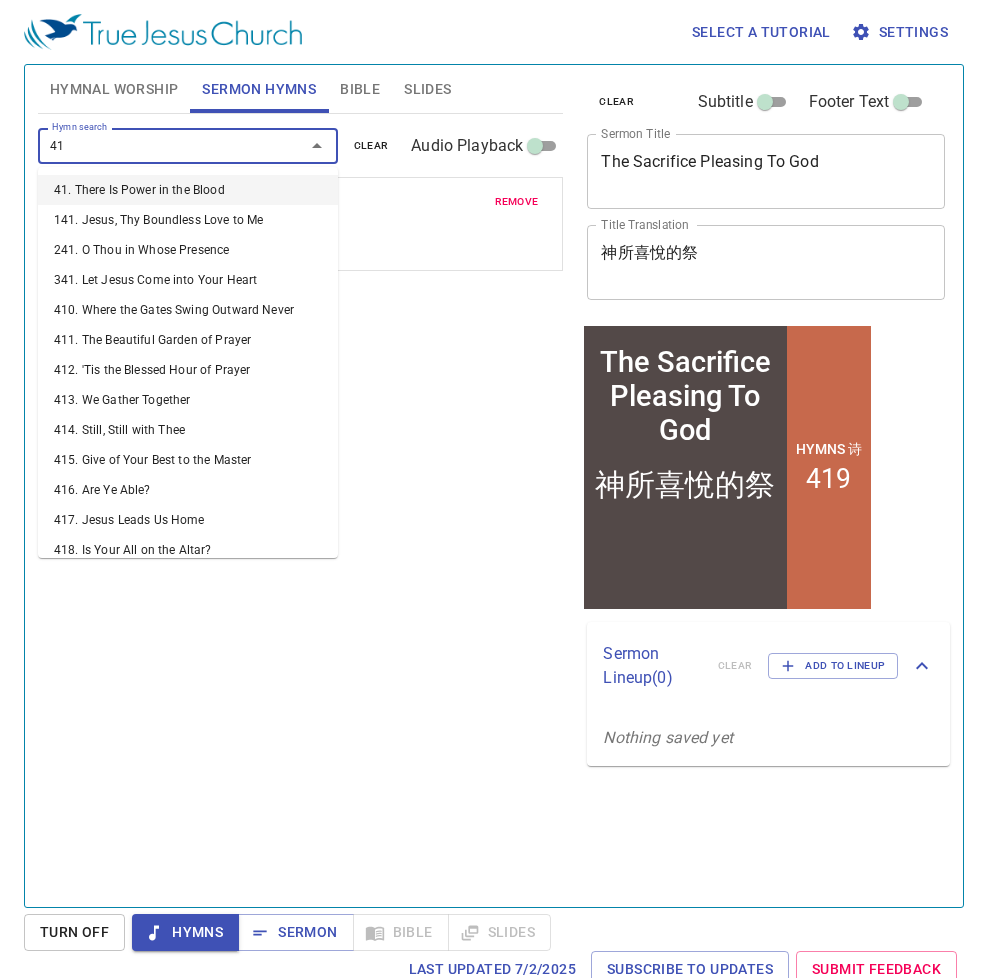 type on "415" 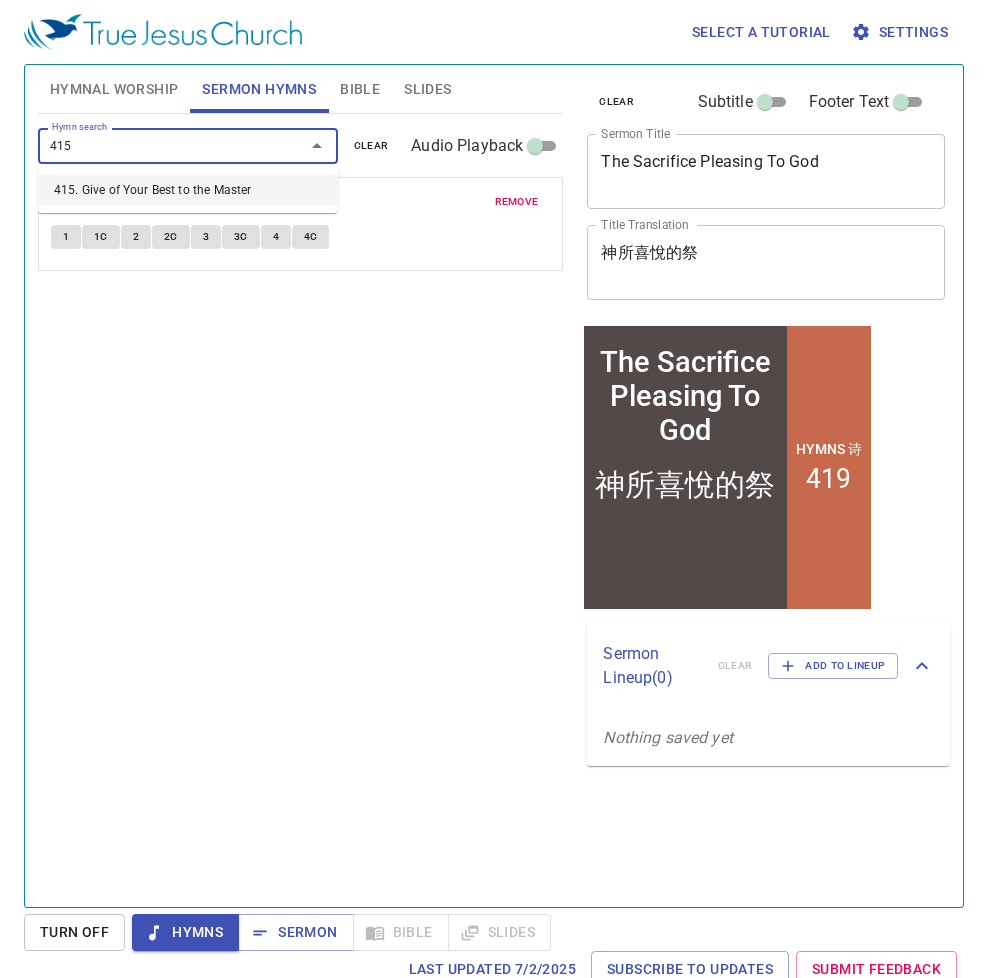 type 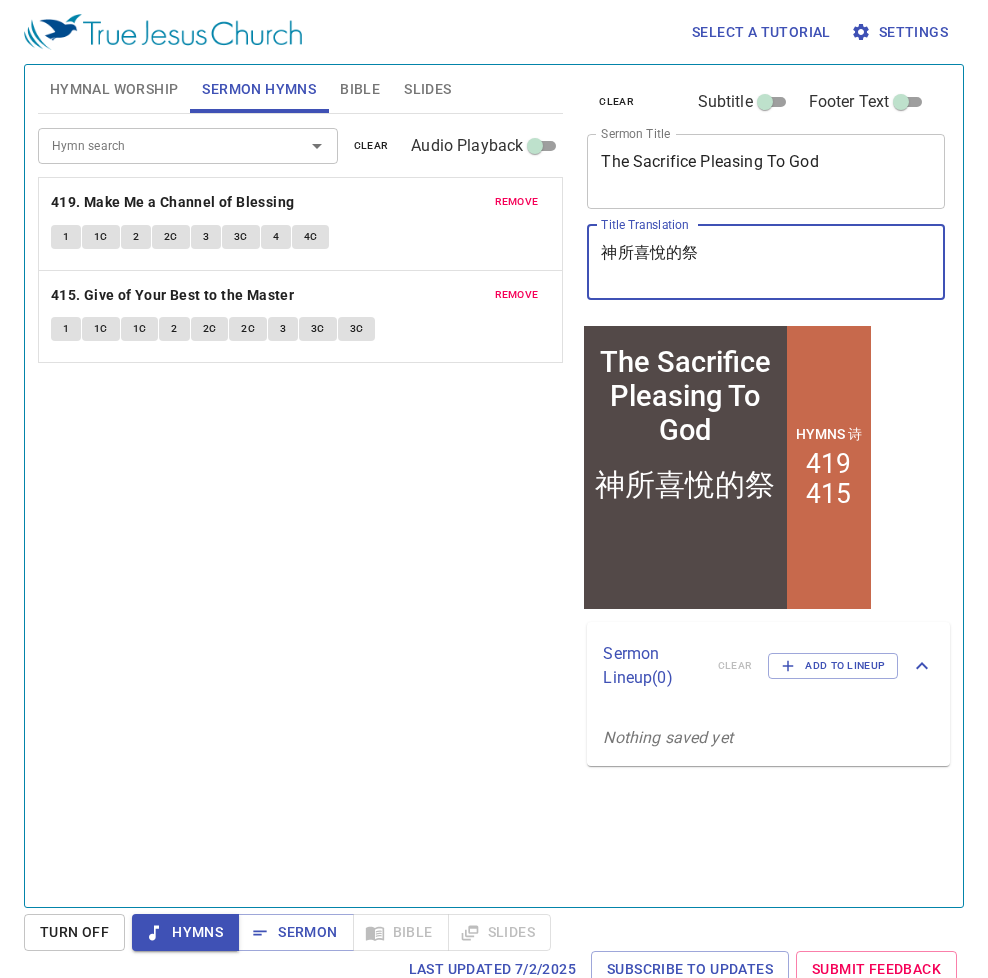 drag, startPoint x: 766, startPoint y: 268, endPoint x: 545, endPoint y: 267, distance: 221.00226 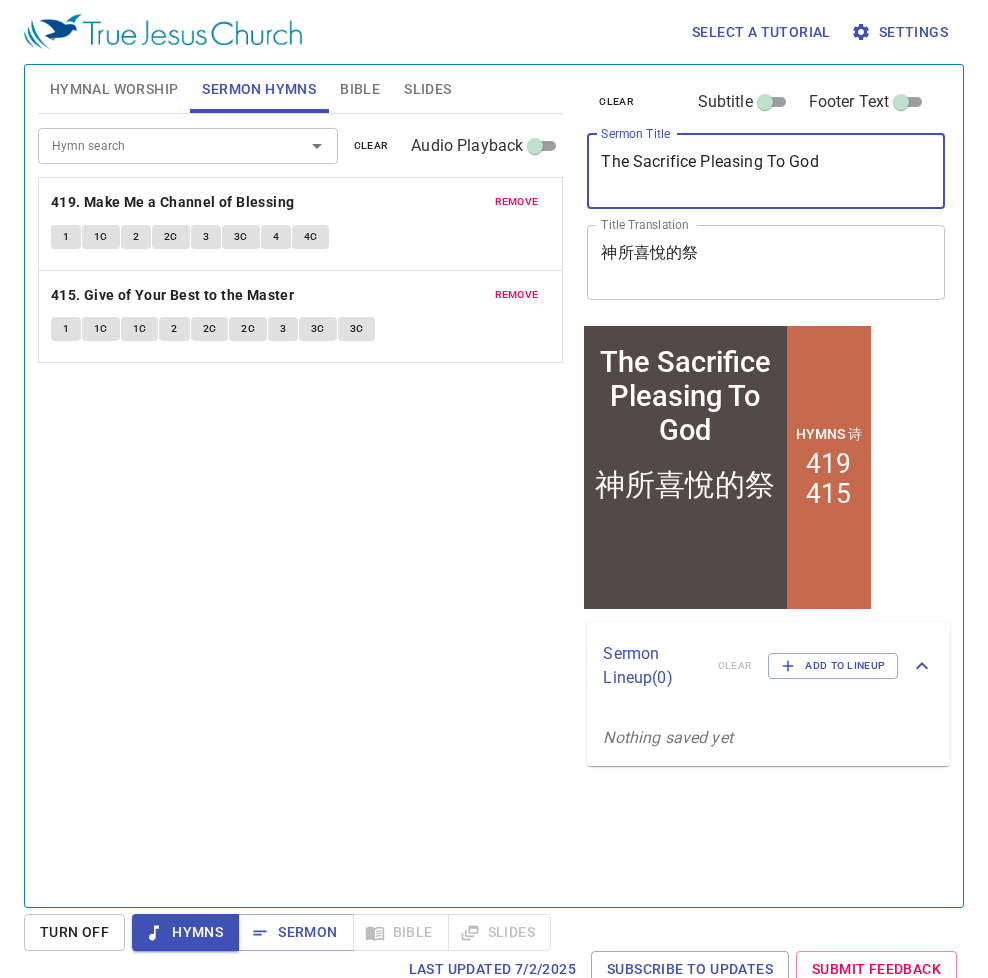 drag, startPoint x: 876, startPoint y: 170, endPoint x: 526, endPoint y: 155, distance: 350.3213 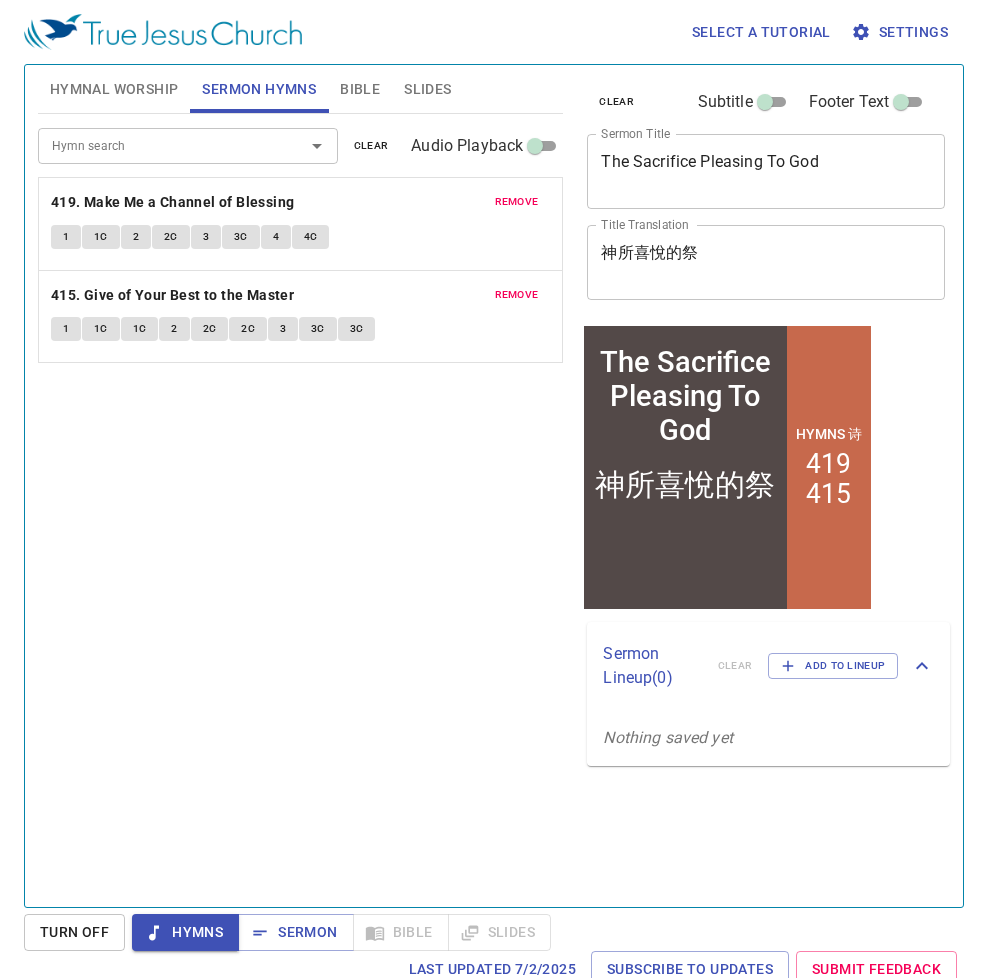 click on "神所喜悅的祭 x Title Translation" at bounding box center [766, 262] 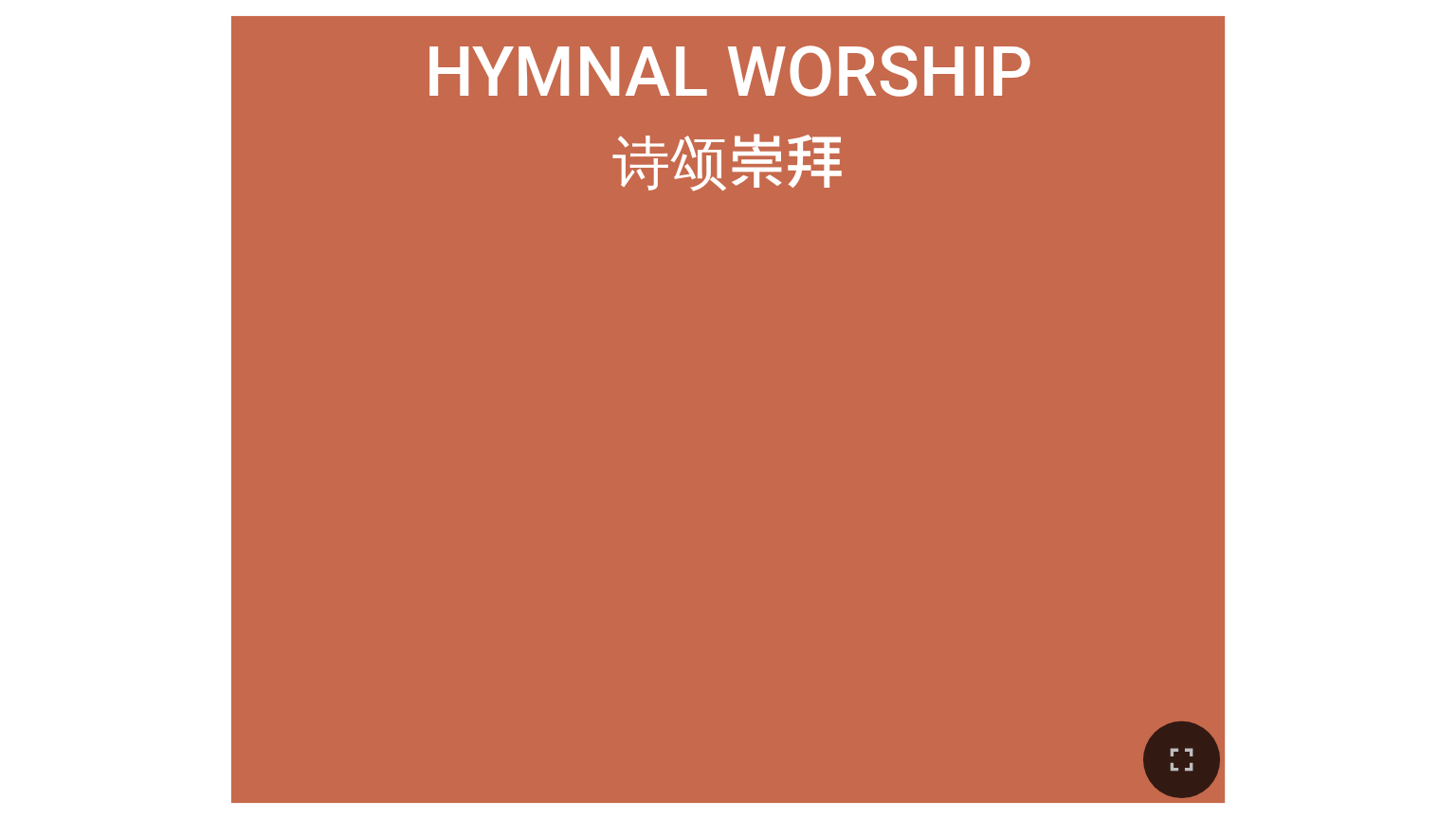 scroll, scrollTop: 0, scrollLeft: 0, axis: both 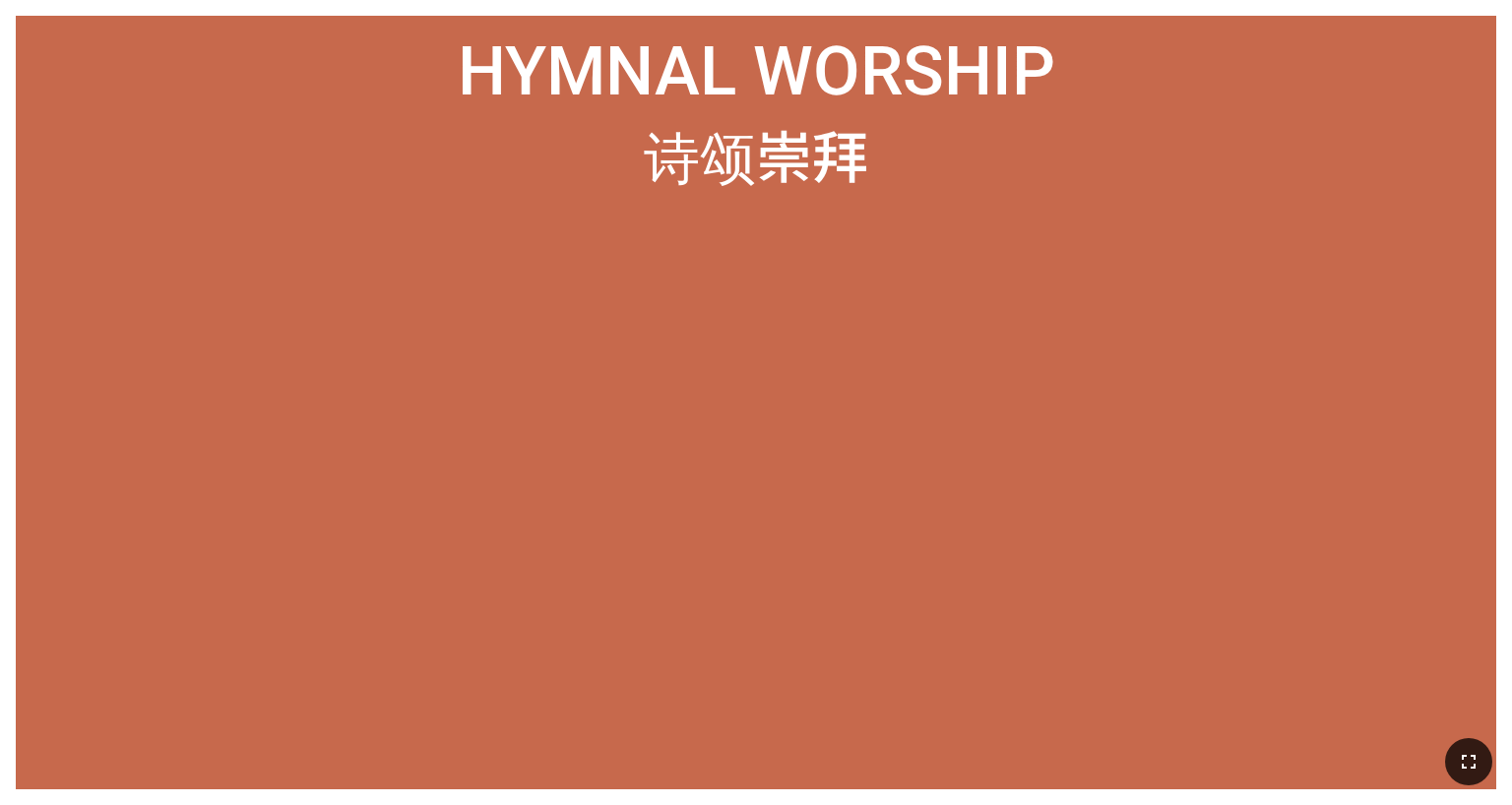 drag, startPoint x: 1480, startPoint y: 748, endPoint x: 1480, endPoint y: 793, distance: 45 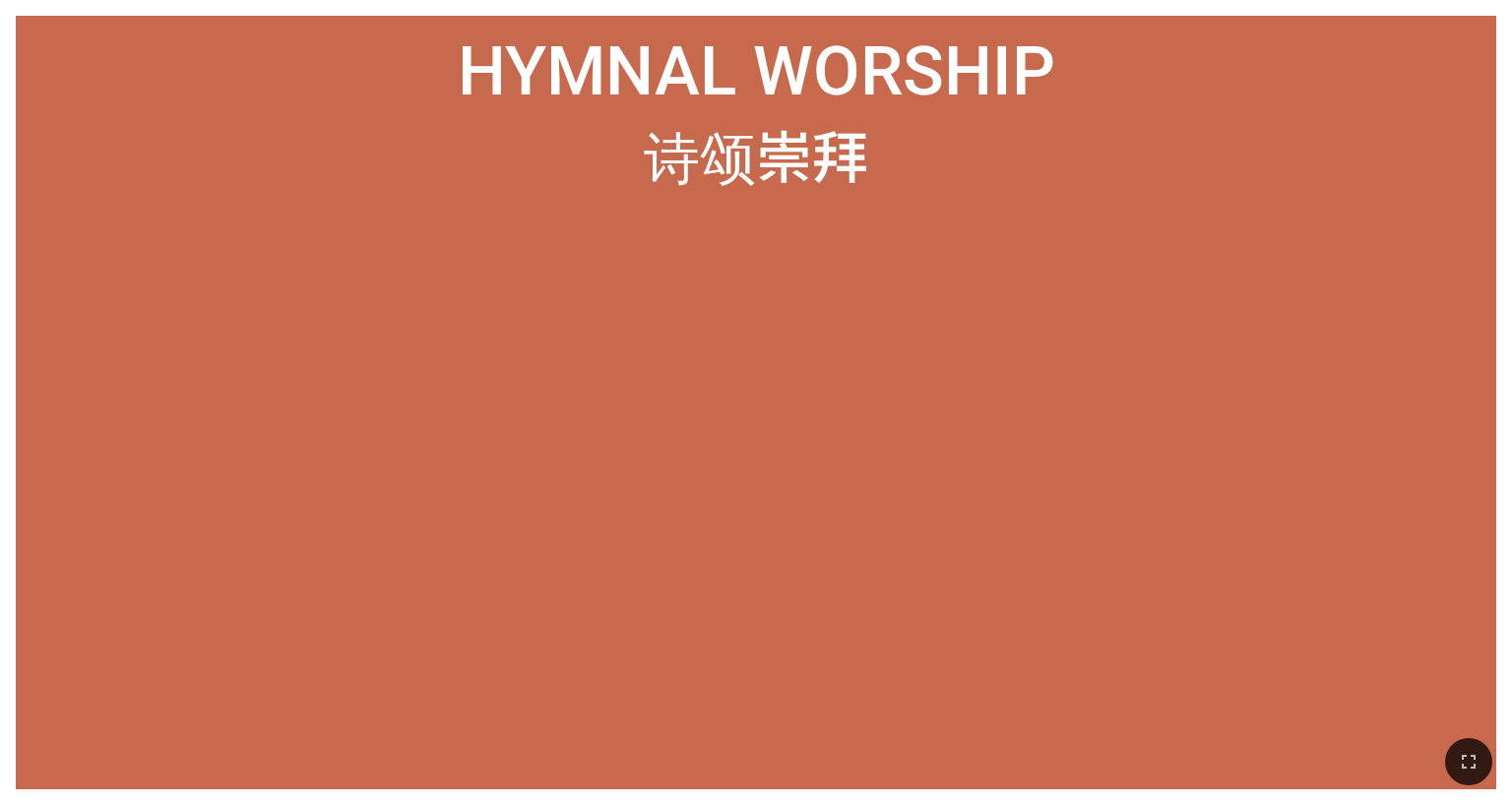 type 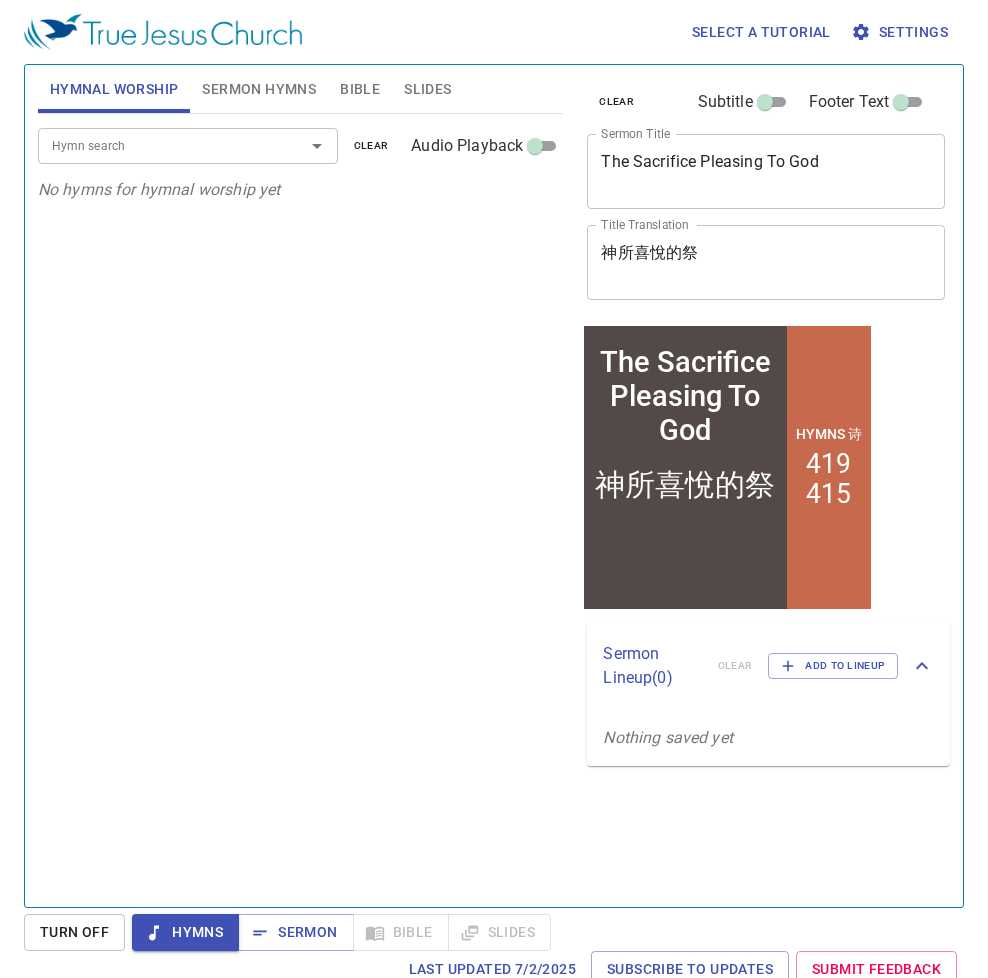 scroll, scrollTop: 0, scrollLeft: 0, axis: both 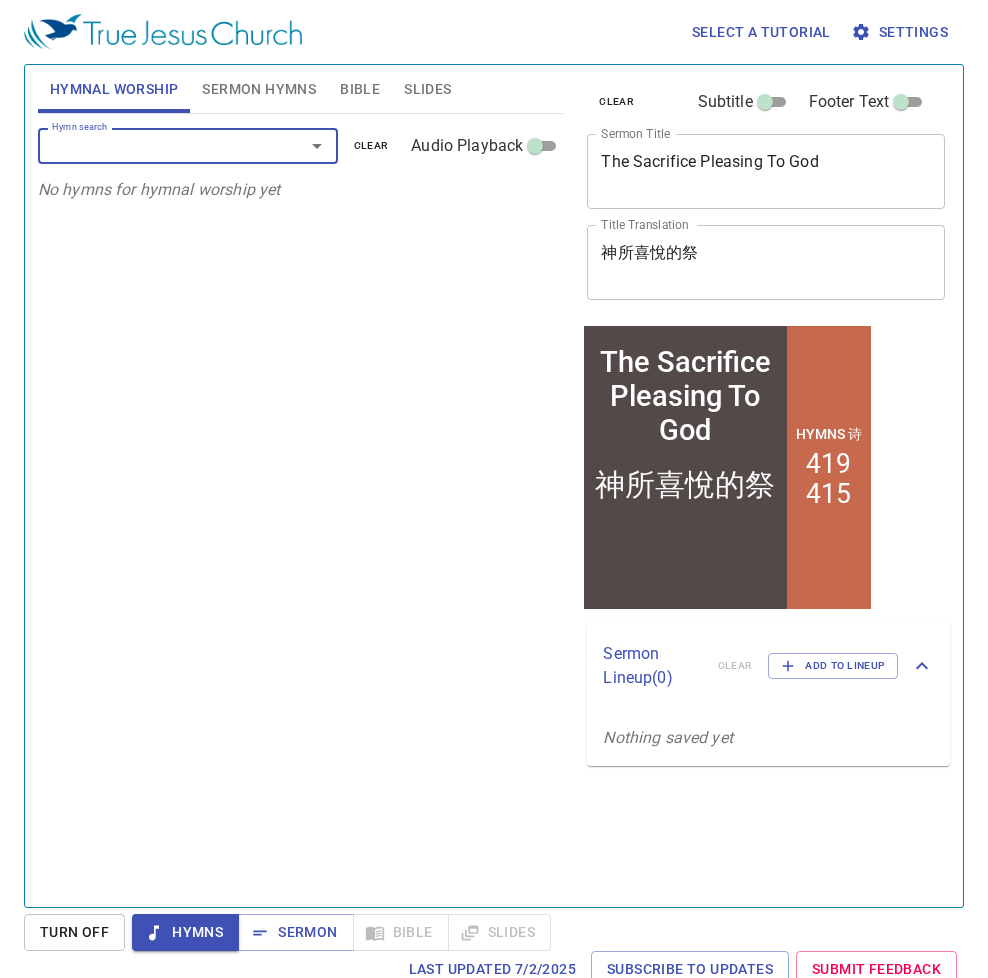 type on "1" 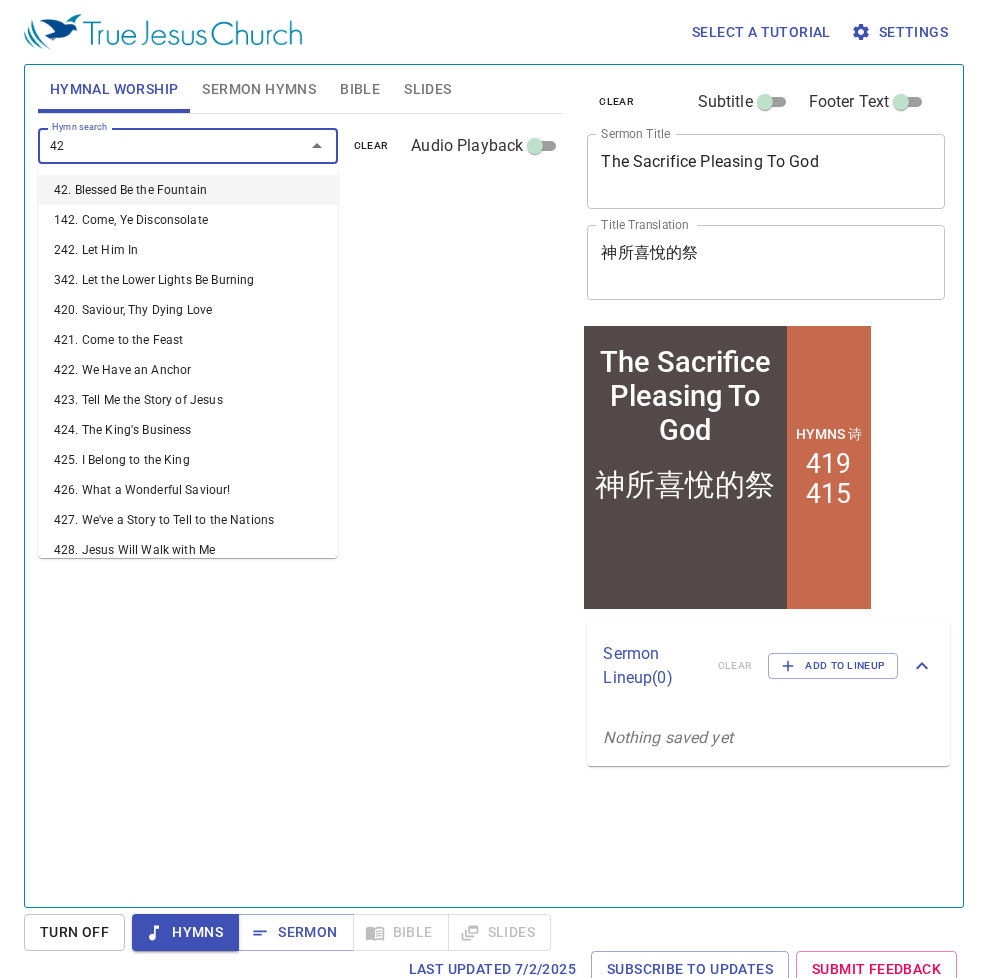 type on "428" 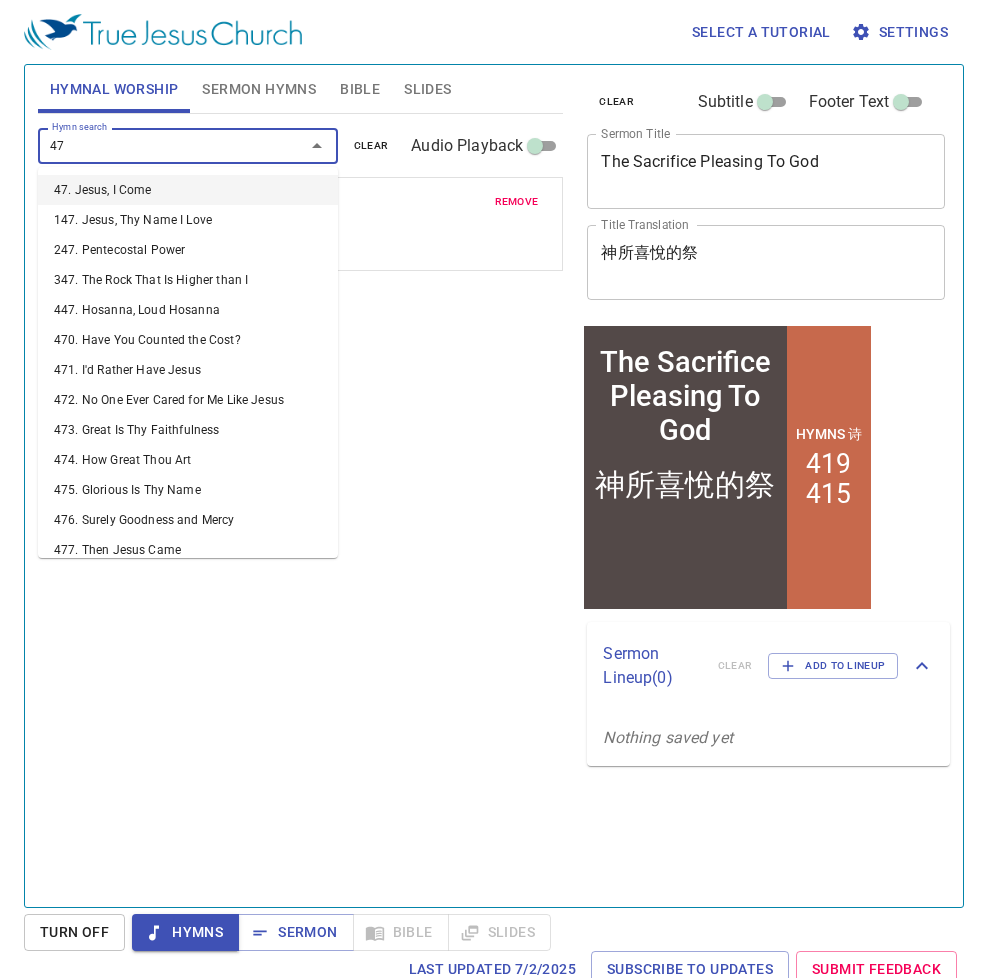 type on "472" 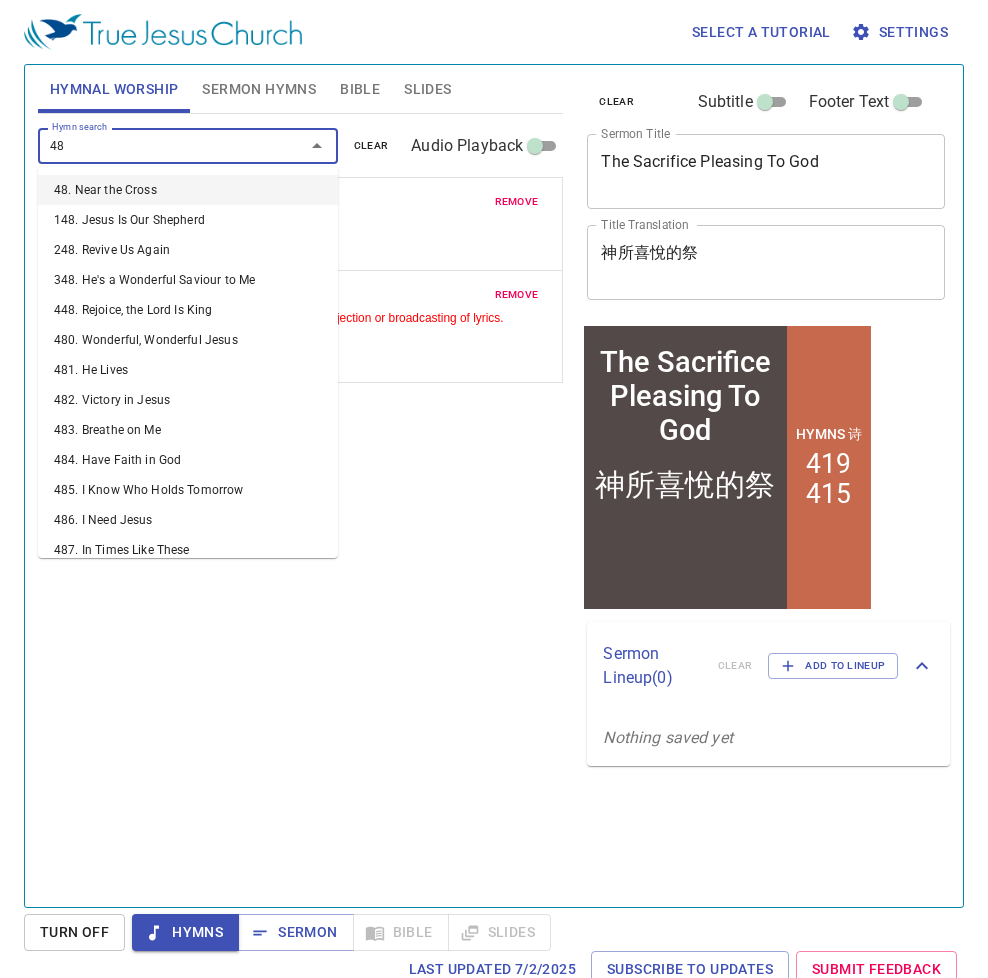 type on "486" 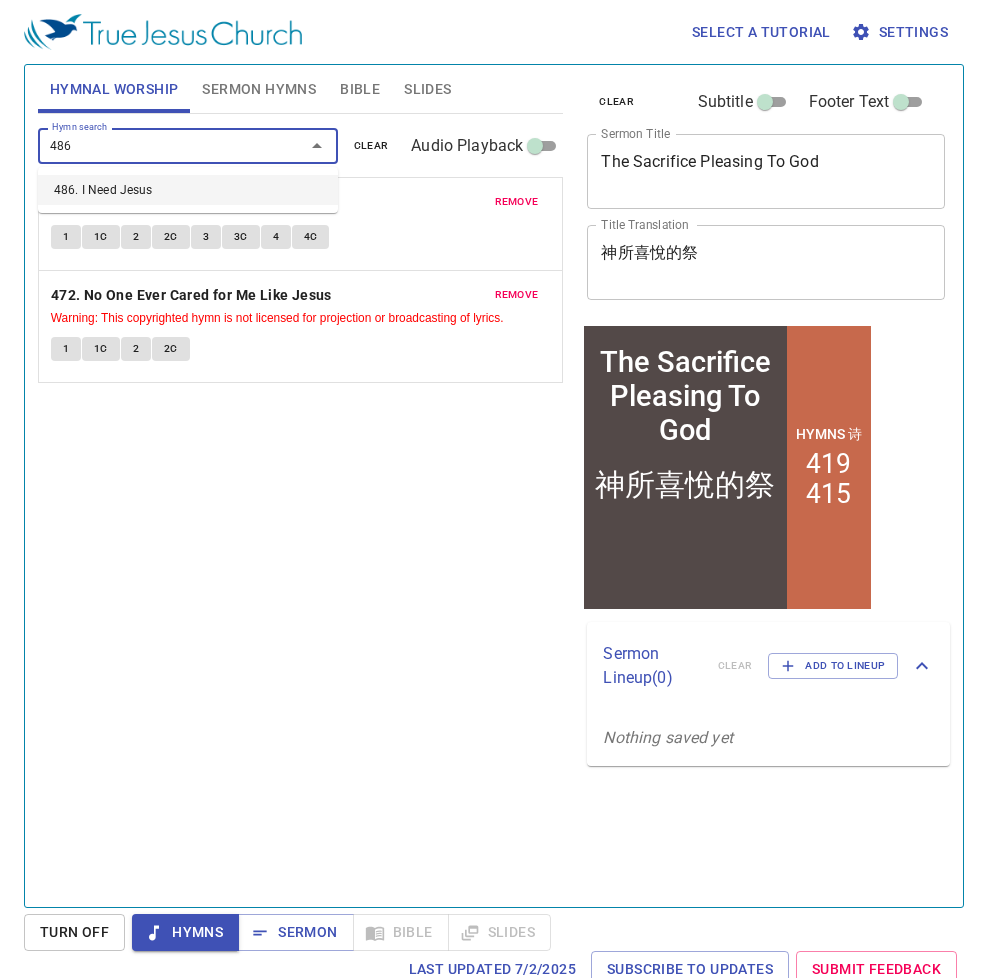 type 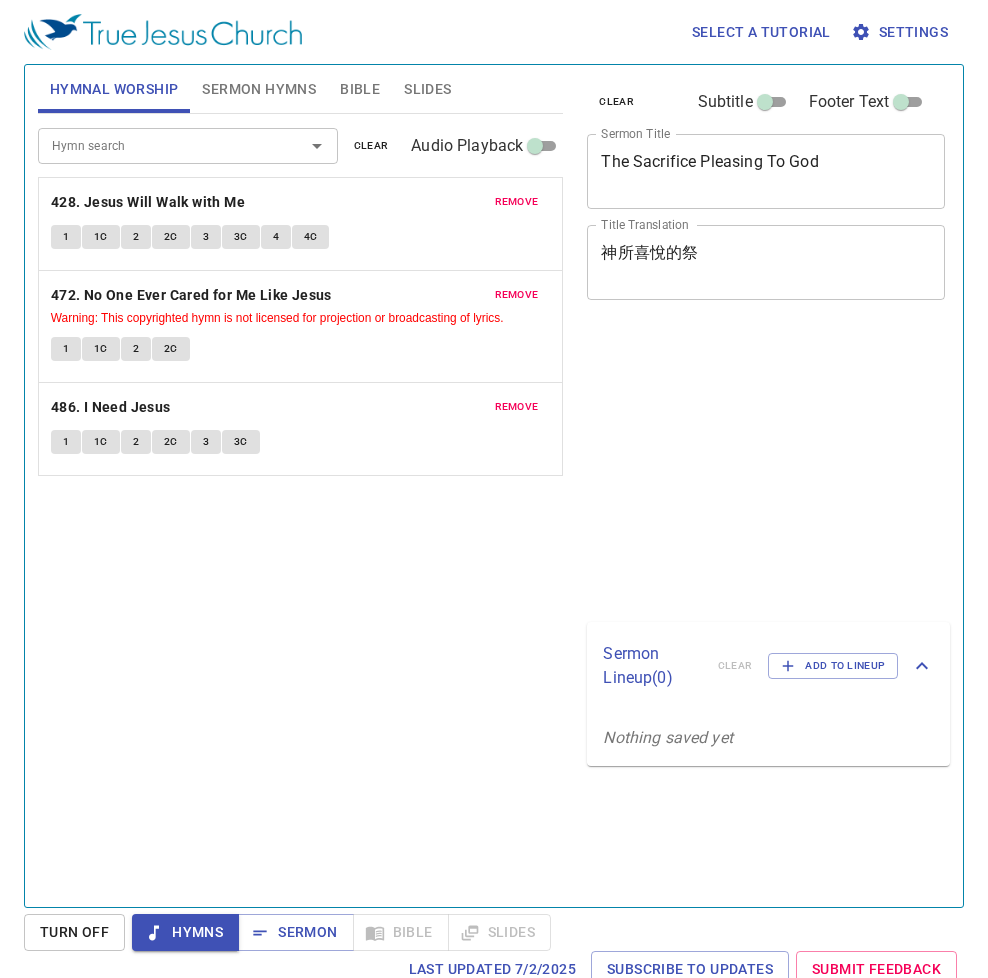scroll, scrollTop: 0, scrollLeft: 0, axis: both 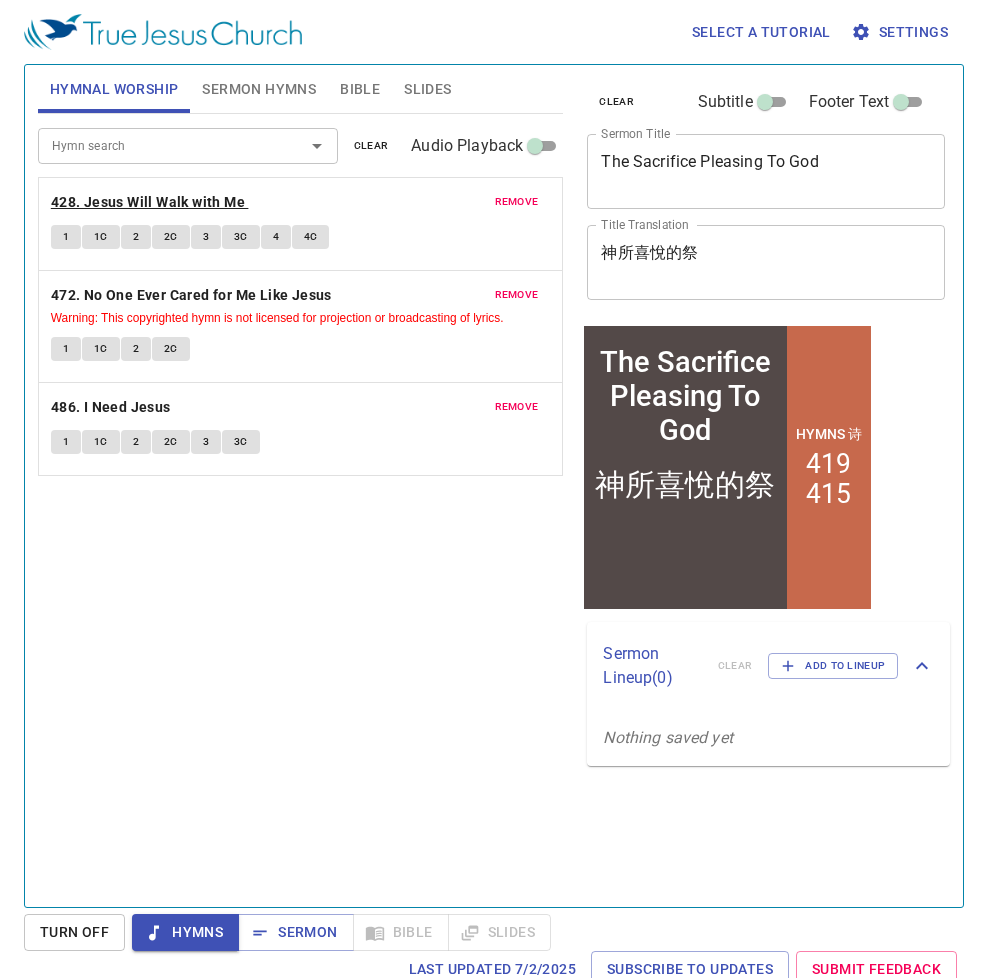 click on "428. Jesus Will Walk with Me" at bounding box center [148, 202] 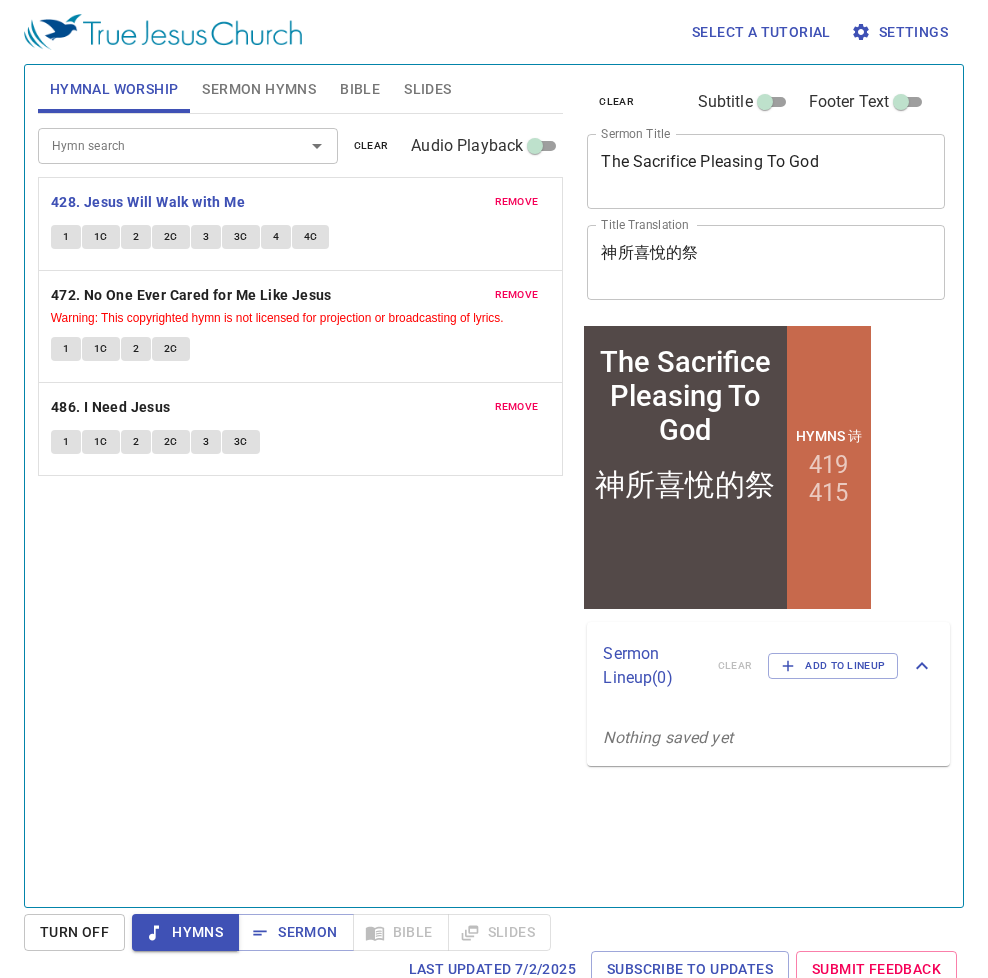 click on "Hymn search Hymn search   clear Audio Playback remove 428. Jesus Will Walk with Me   1 1C 2 2C 3 3C 4 4C remove 472. No One Ever Cared for Me Like Jesus   Warning: This copyrighted hymn is not licensed for projection or broadcasting of lyrics. 1 1C 2 2C remove 486. I Need Jesus   1 1C 2 2C 3 3C" at bounding box center (301, 502) 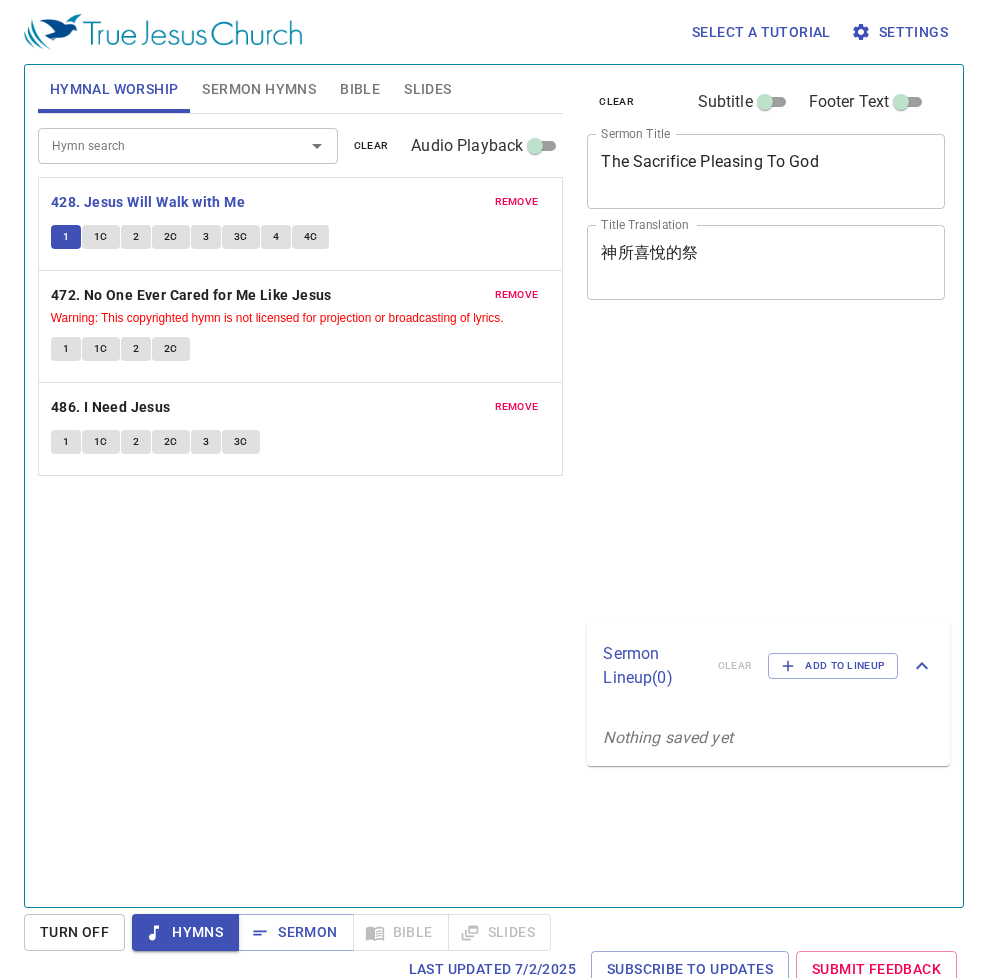 scroll, scrollTop: 0, scrollLeft: 0, axis: both 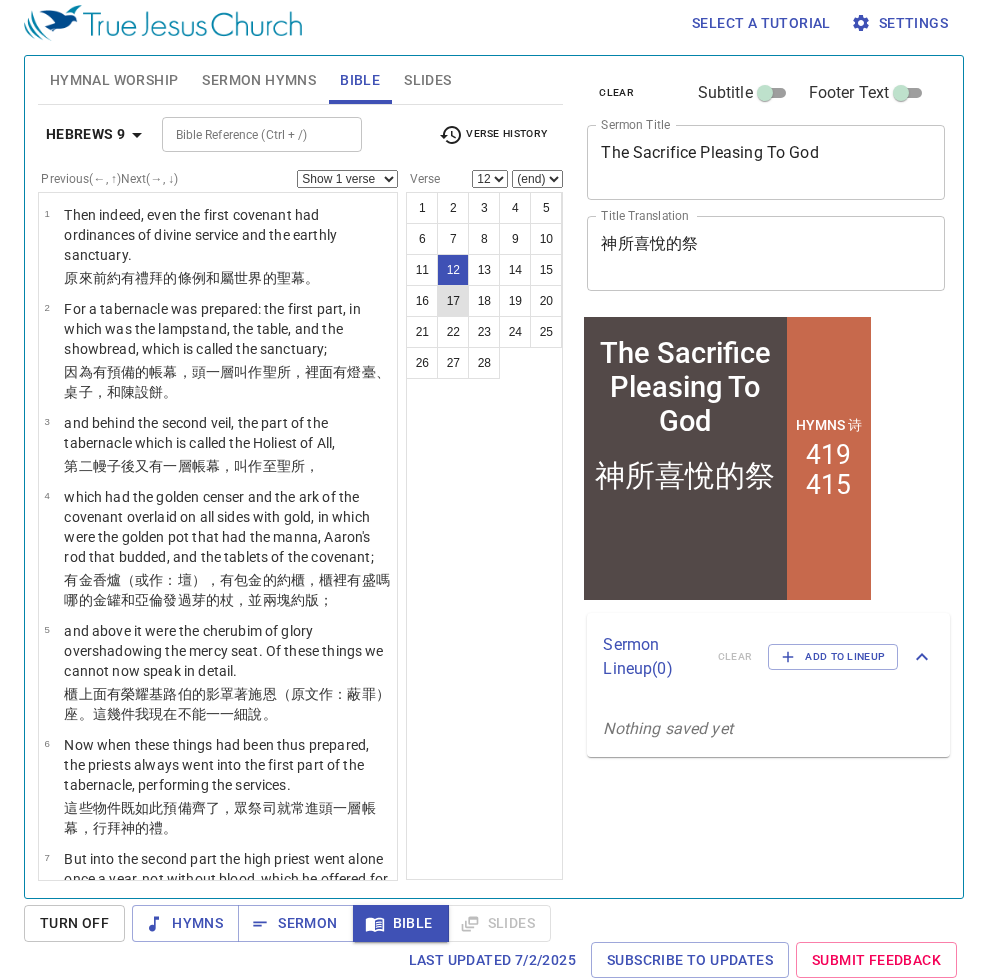 click on "14" at bounding box center (515, 270) 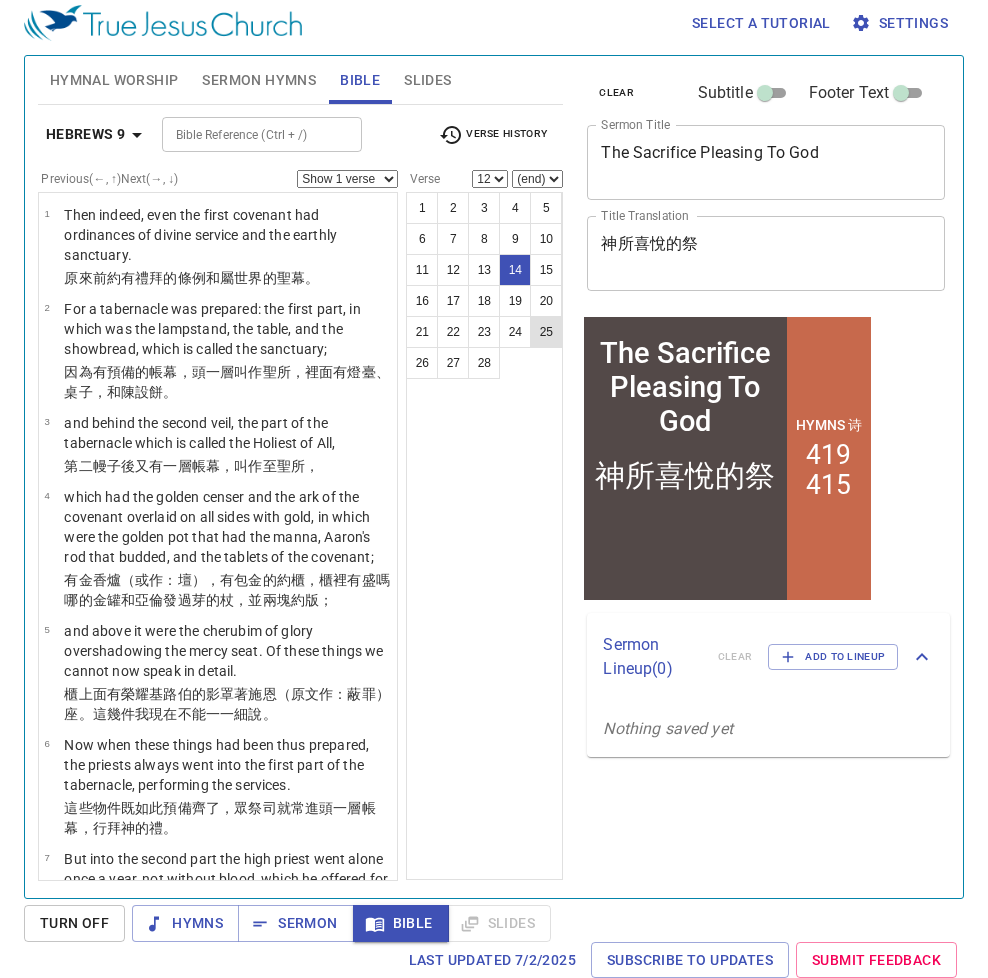 select on "14" 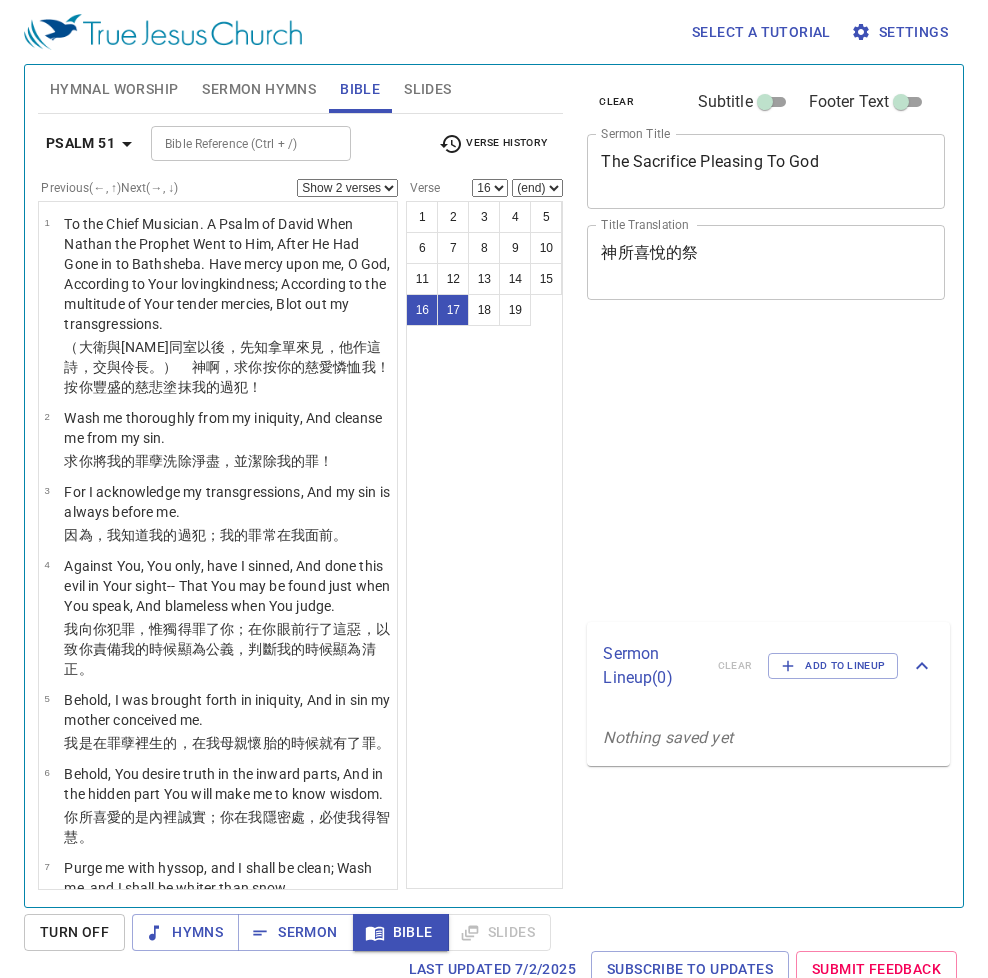 select on "2" 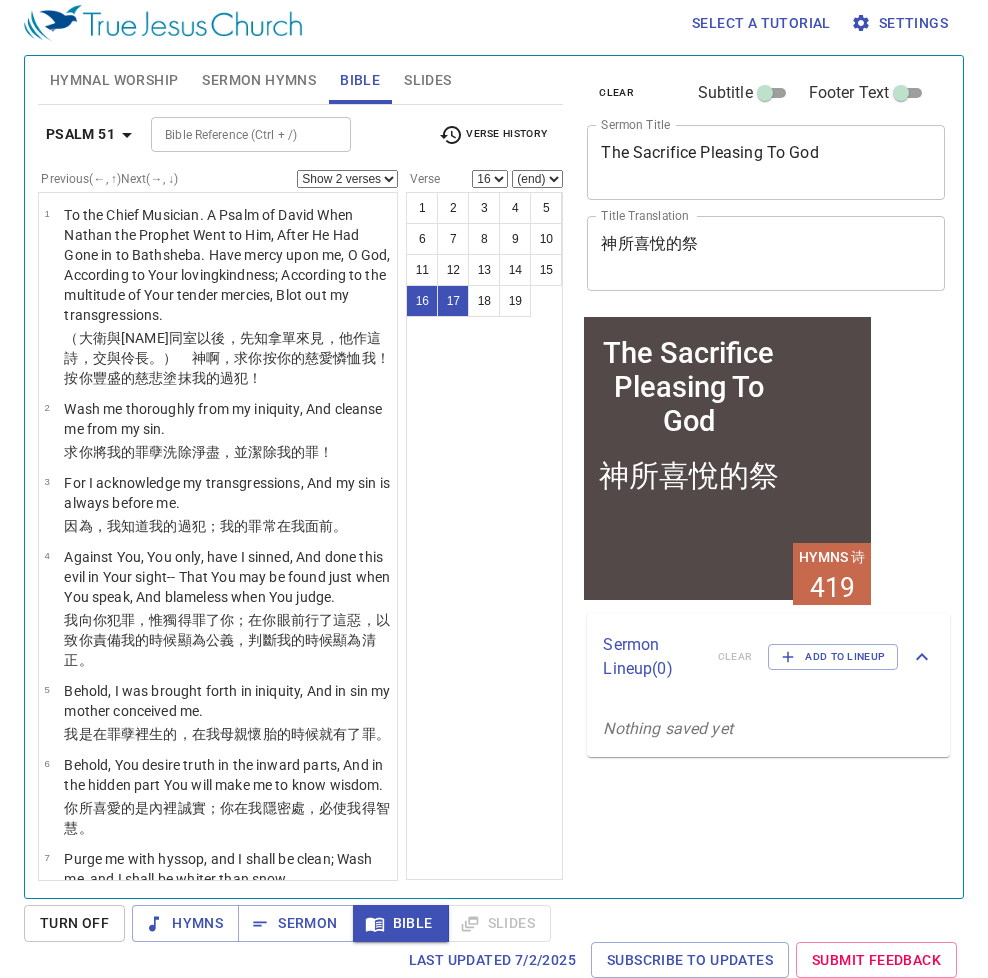scroll, scrollTop: 9, scrollLeft: 0, axis: vertical 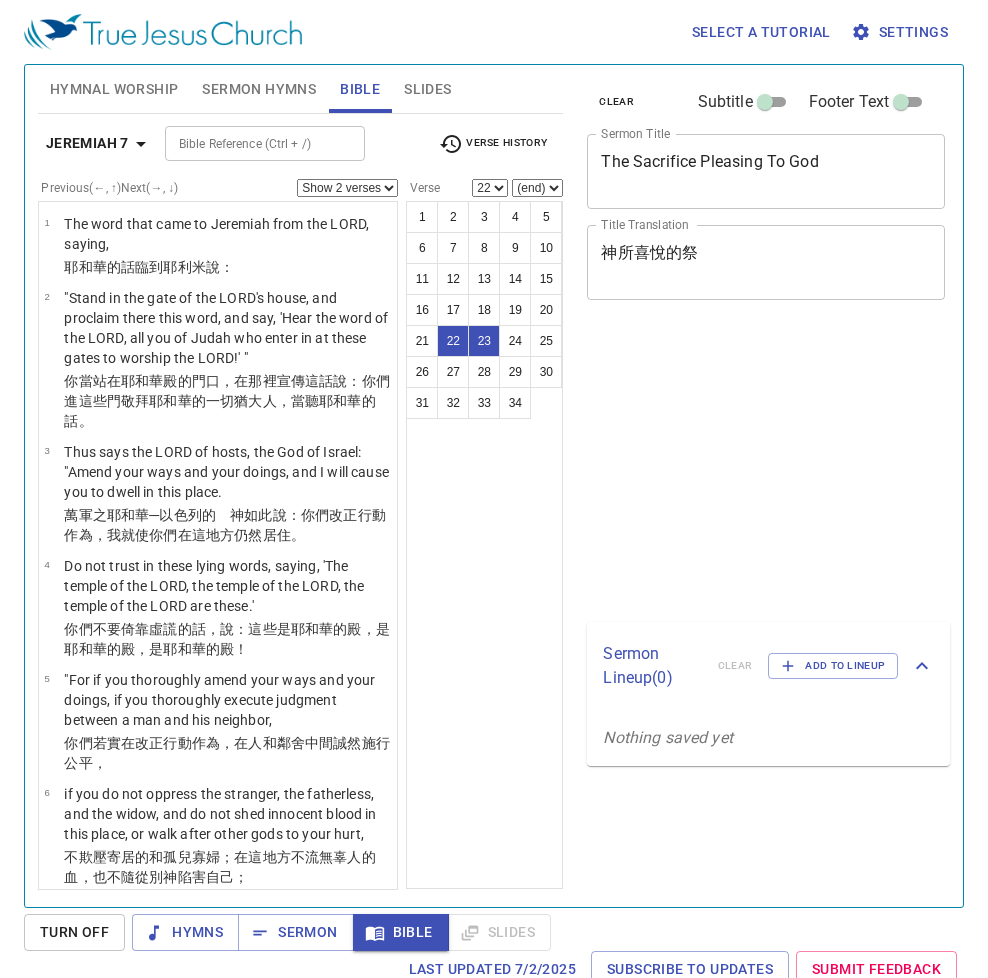 select on "2" 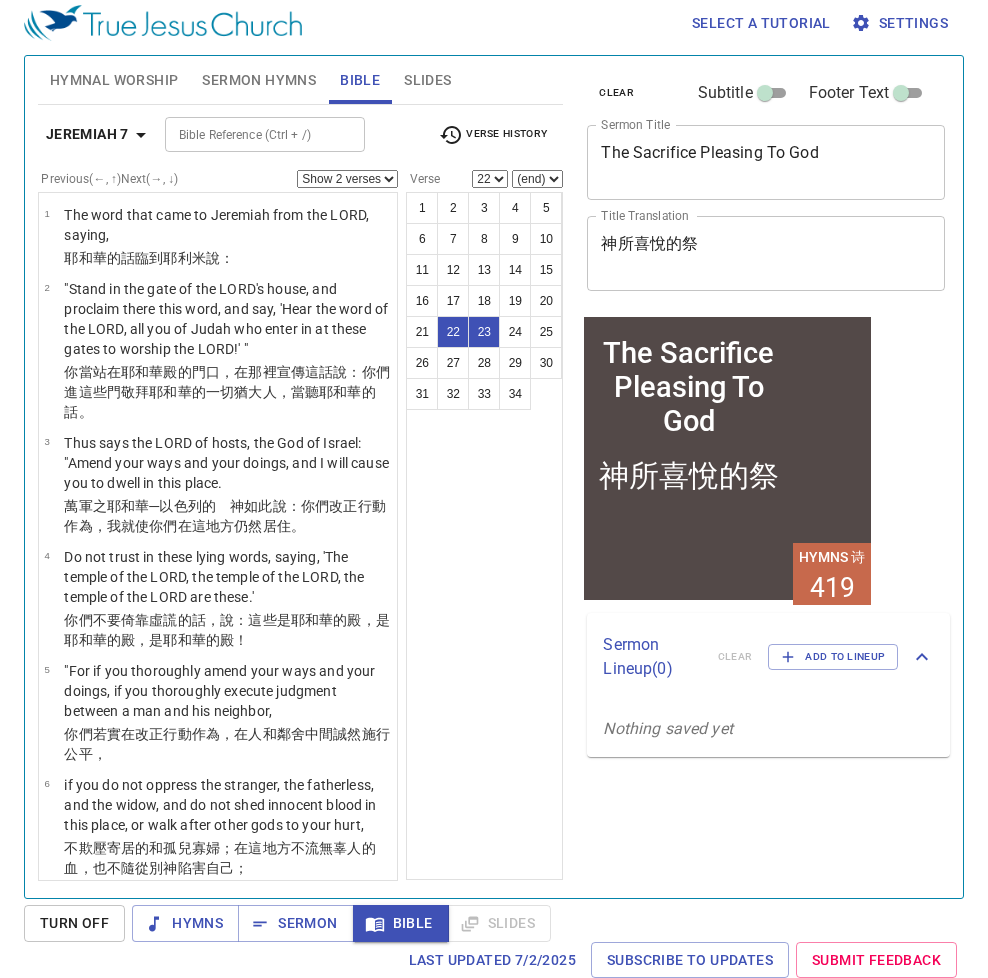 scroll, scrollTop: 9, scrollLeft: 0, axis: vertical 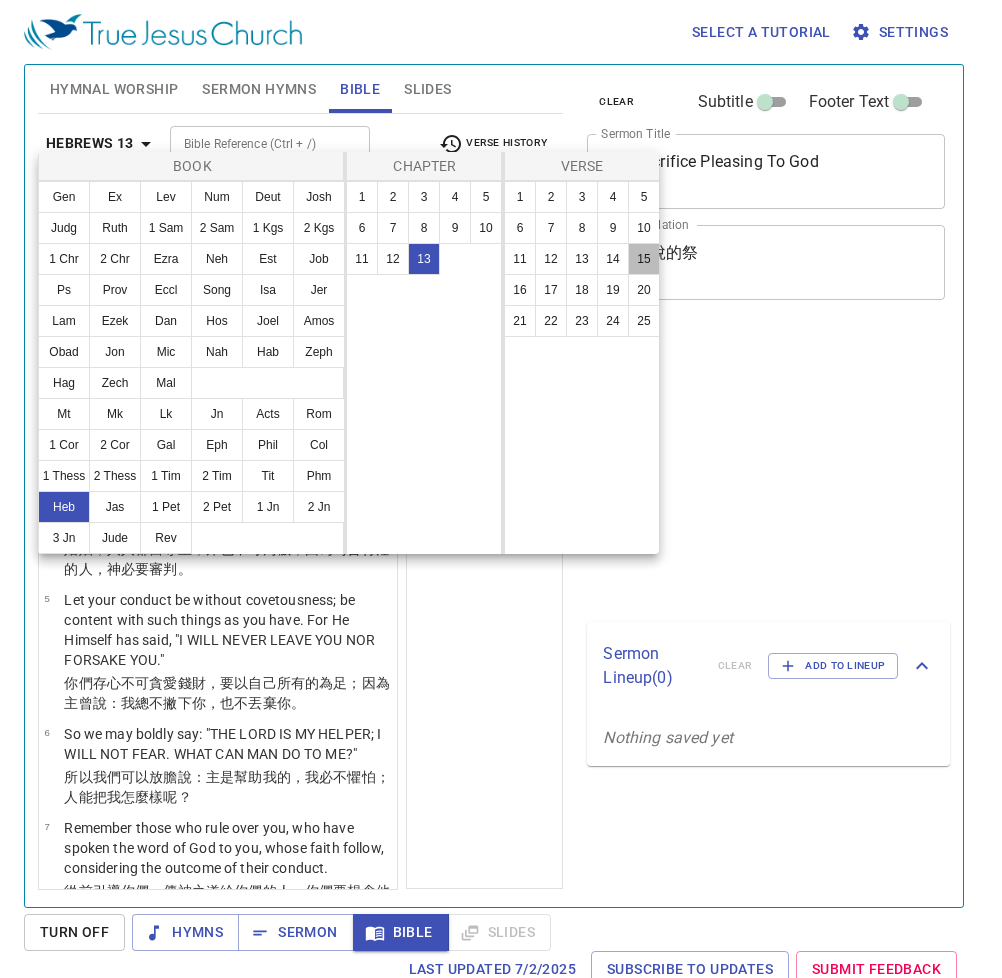 click on "15" at bounding box center (644, 259) 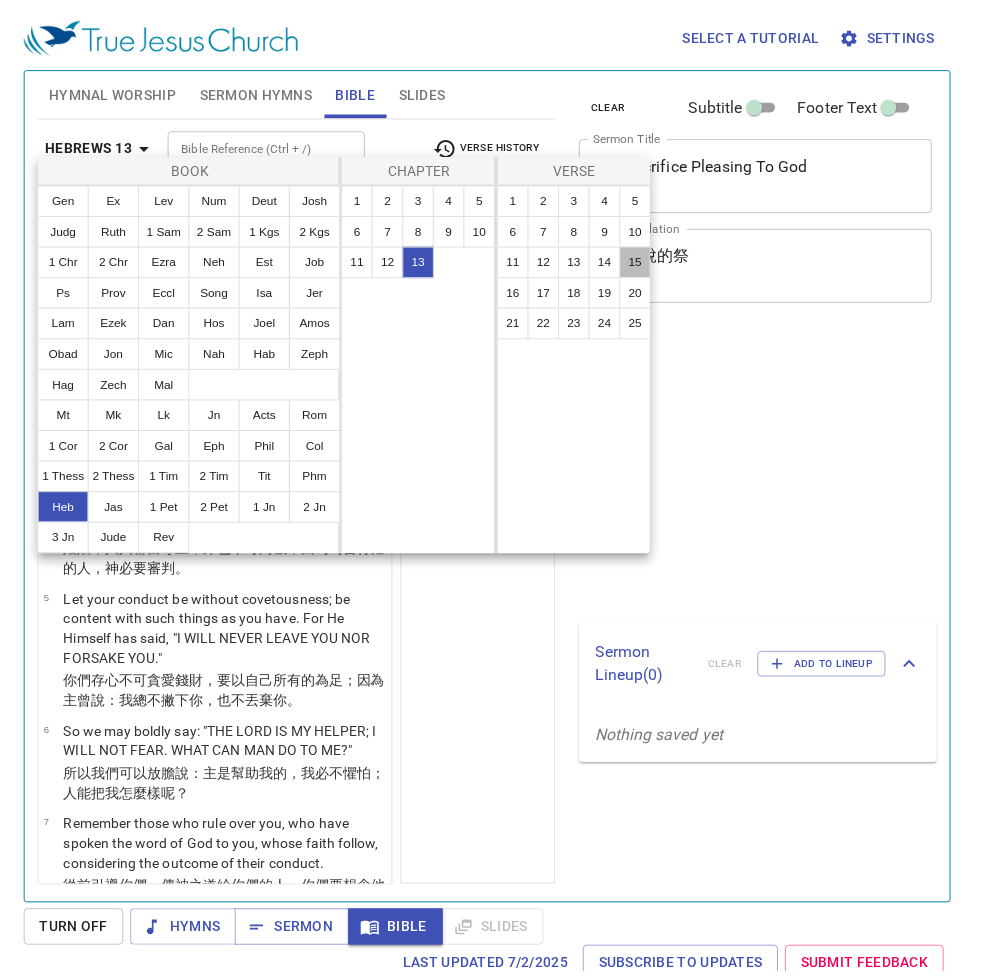 scroll, scrollTop: 9, scrollLeft: 0, axis: vertical 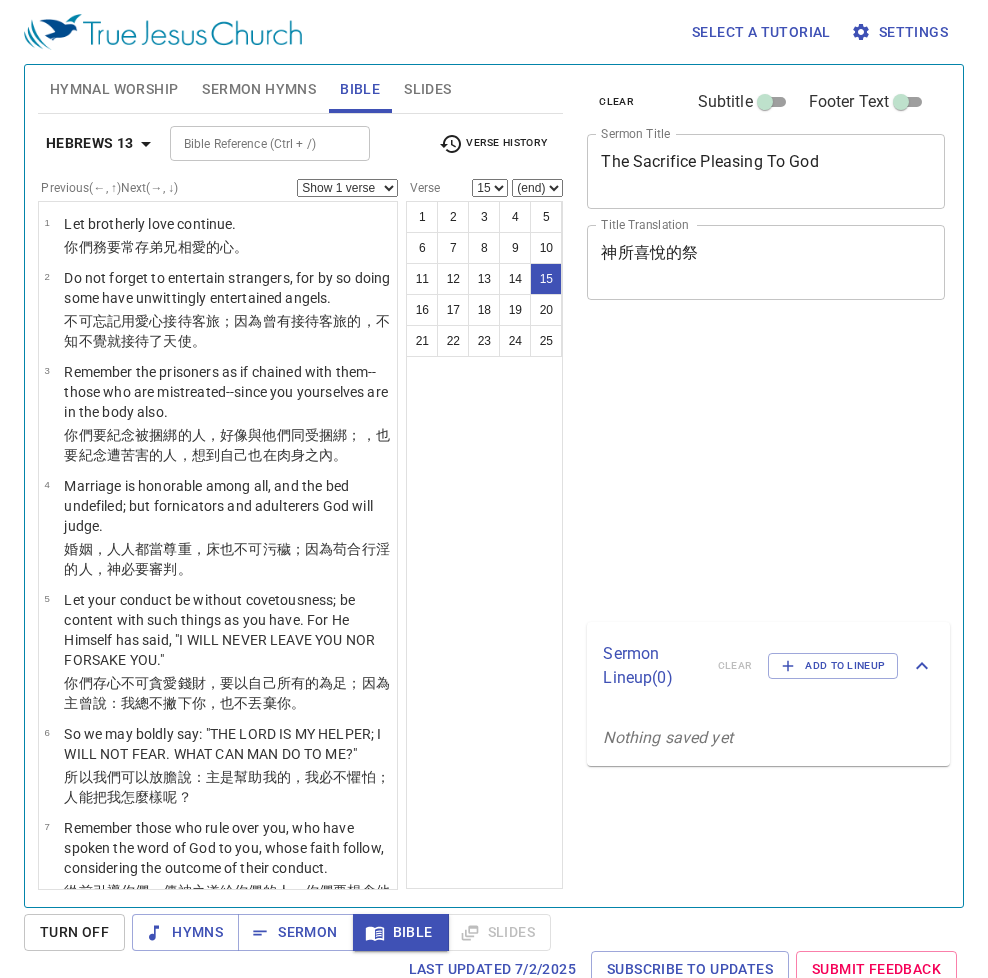 select on "15" 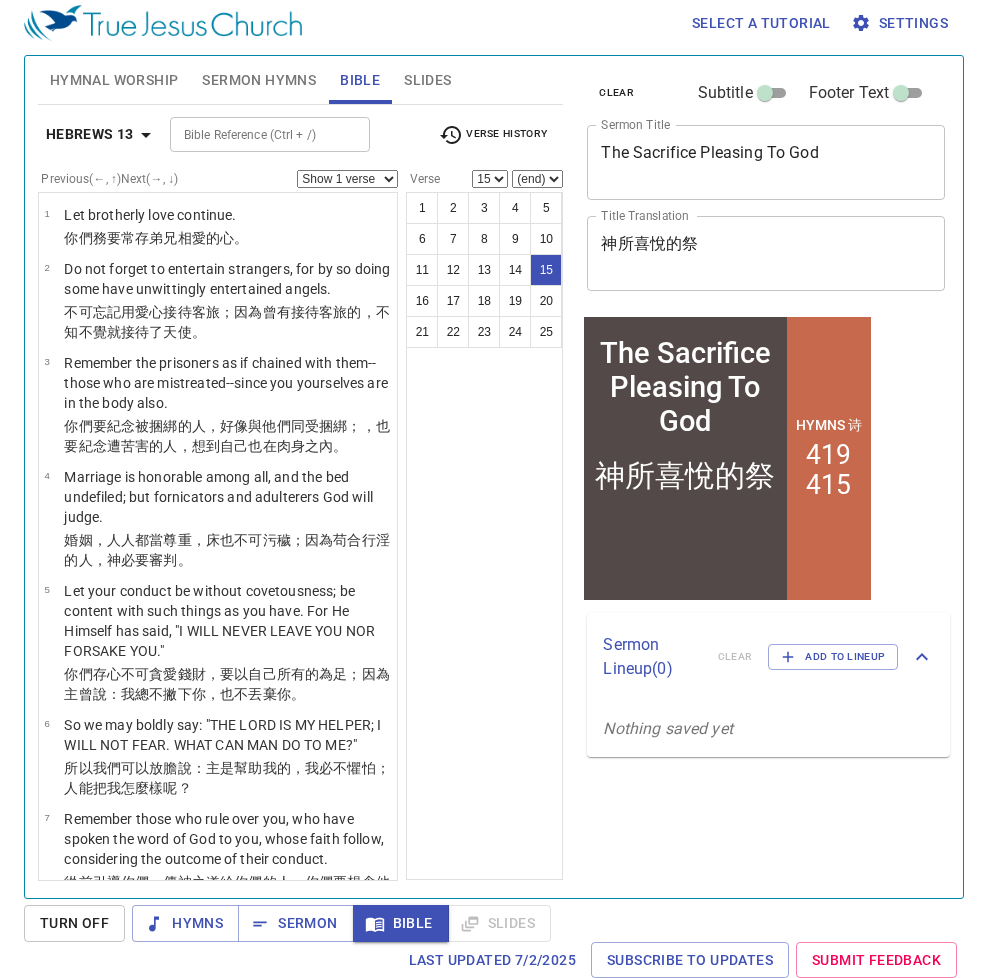 scroll, scrollTop: 9, scrollLeft: 0, axis: vertical 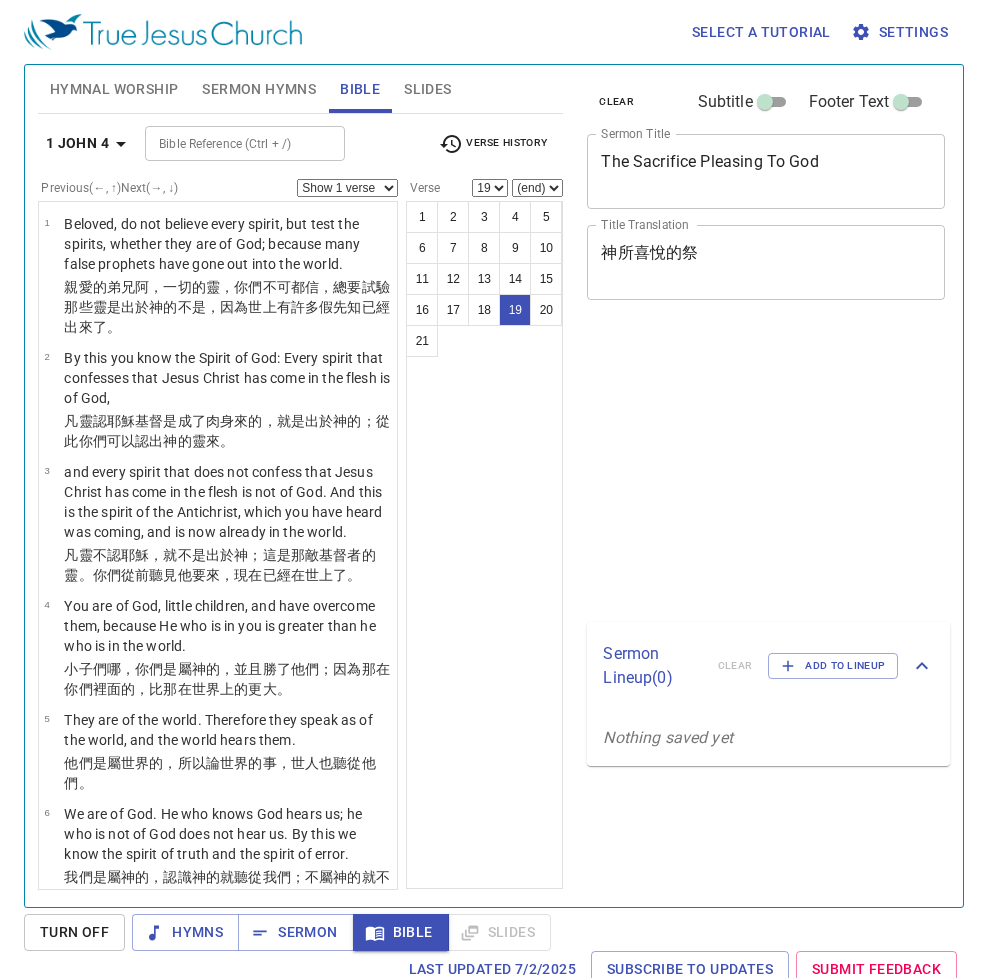 select on "19" 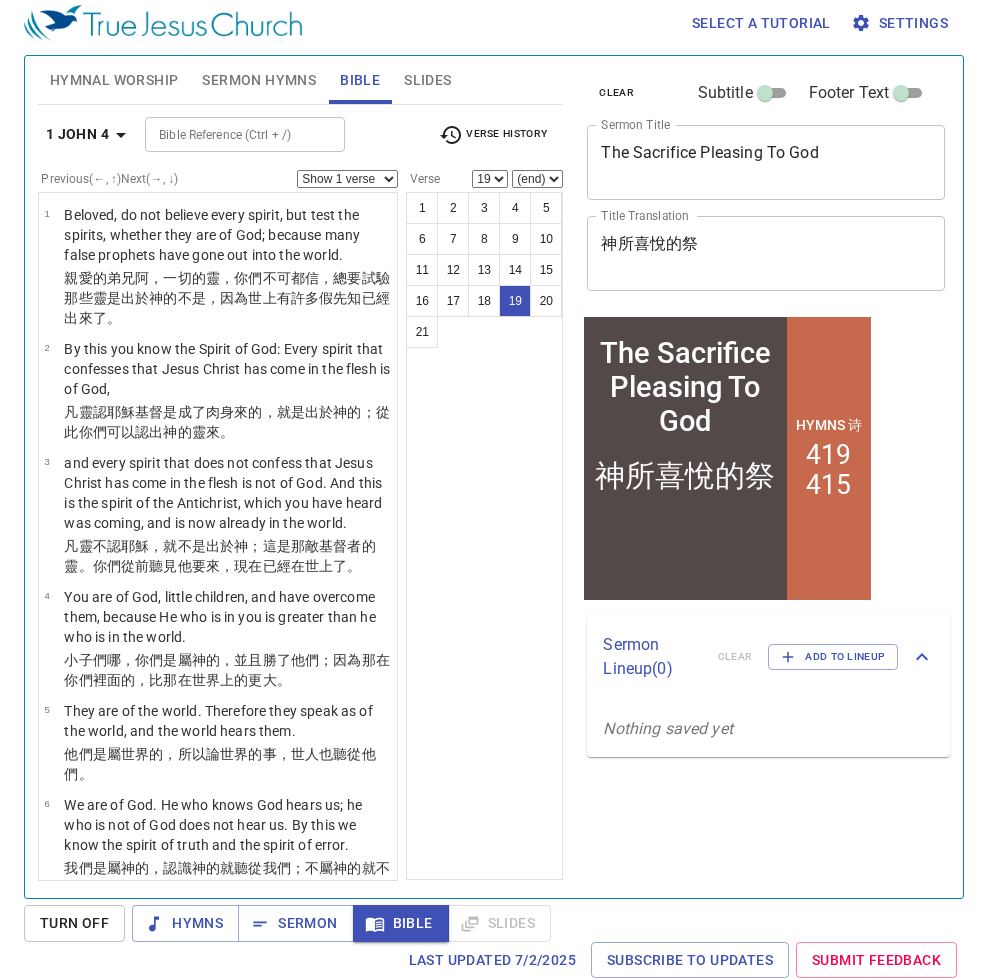 click on "1 John 4 Bible Reference (Ctrl + /) Bible Reference (Ctrl + /)   Verse History" at bounding box center (301, 142) 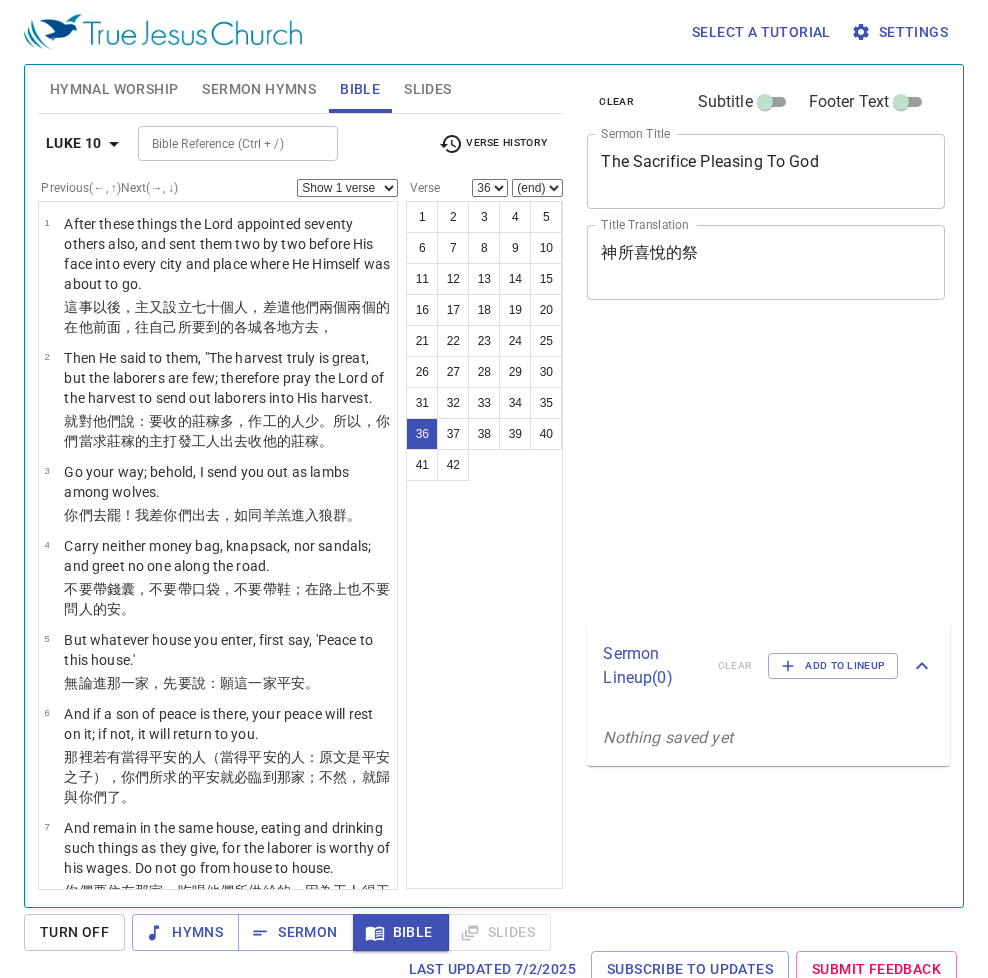 select on "36" 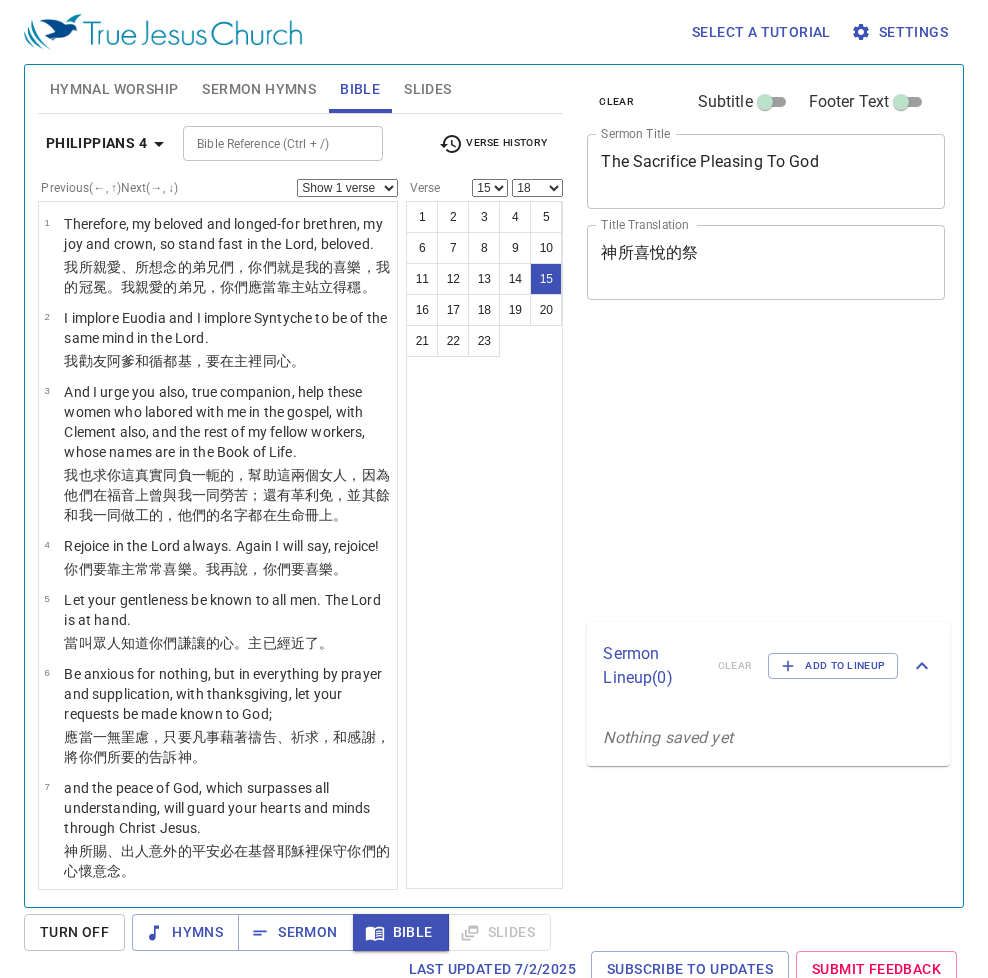 select on "15" 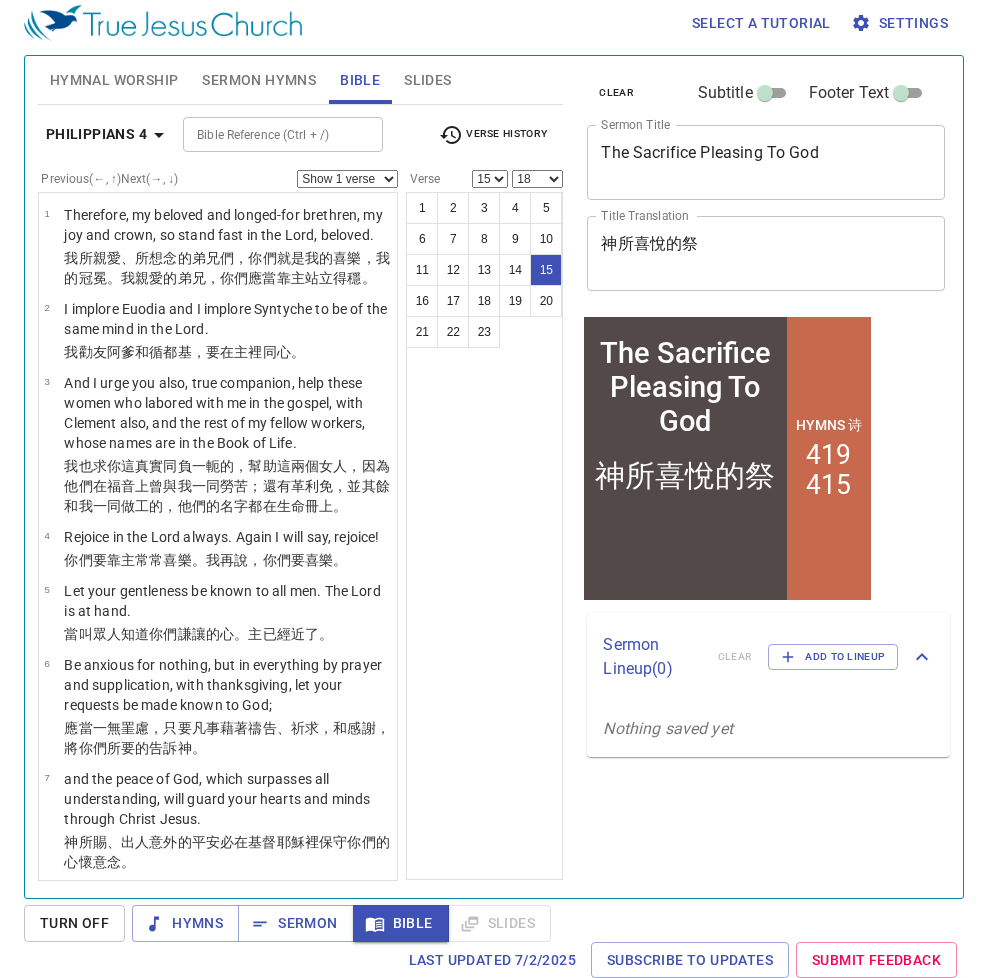 scroll, scrollTop: 9, scrollLeft: 0, axis: vertical 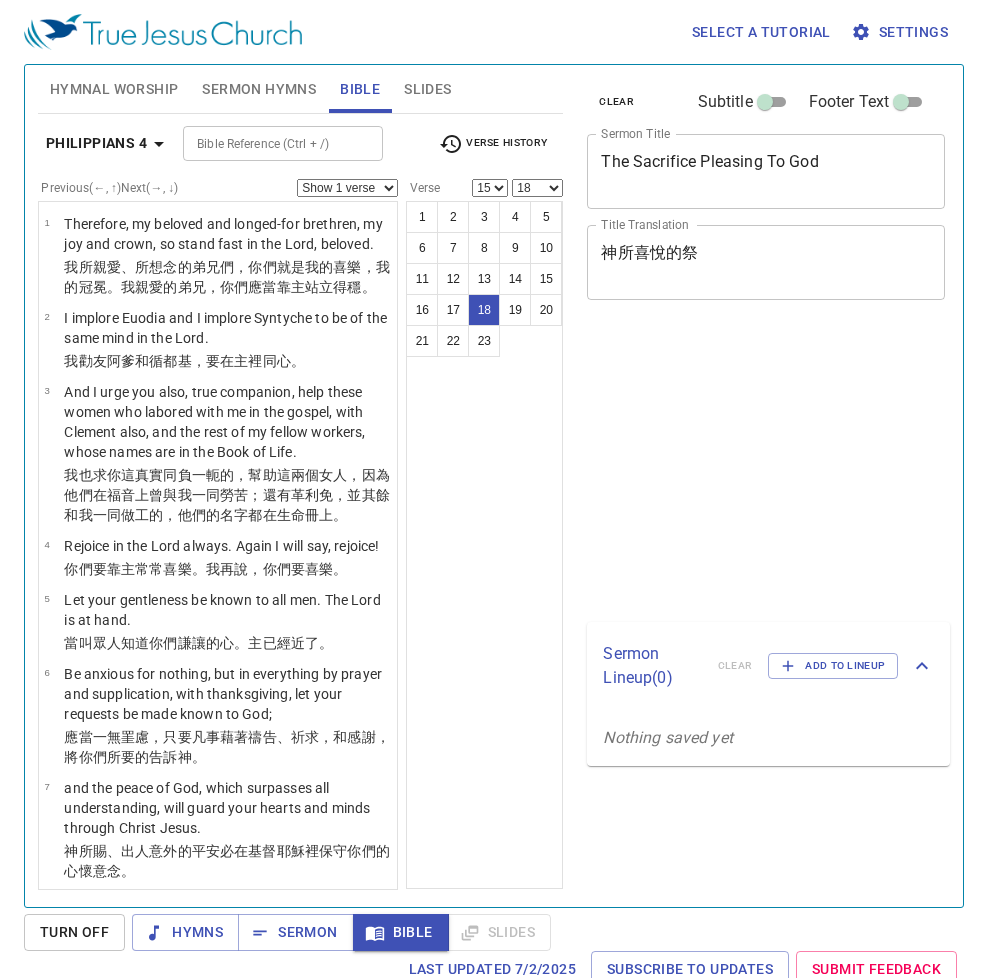 select on "15" 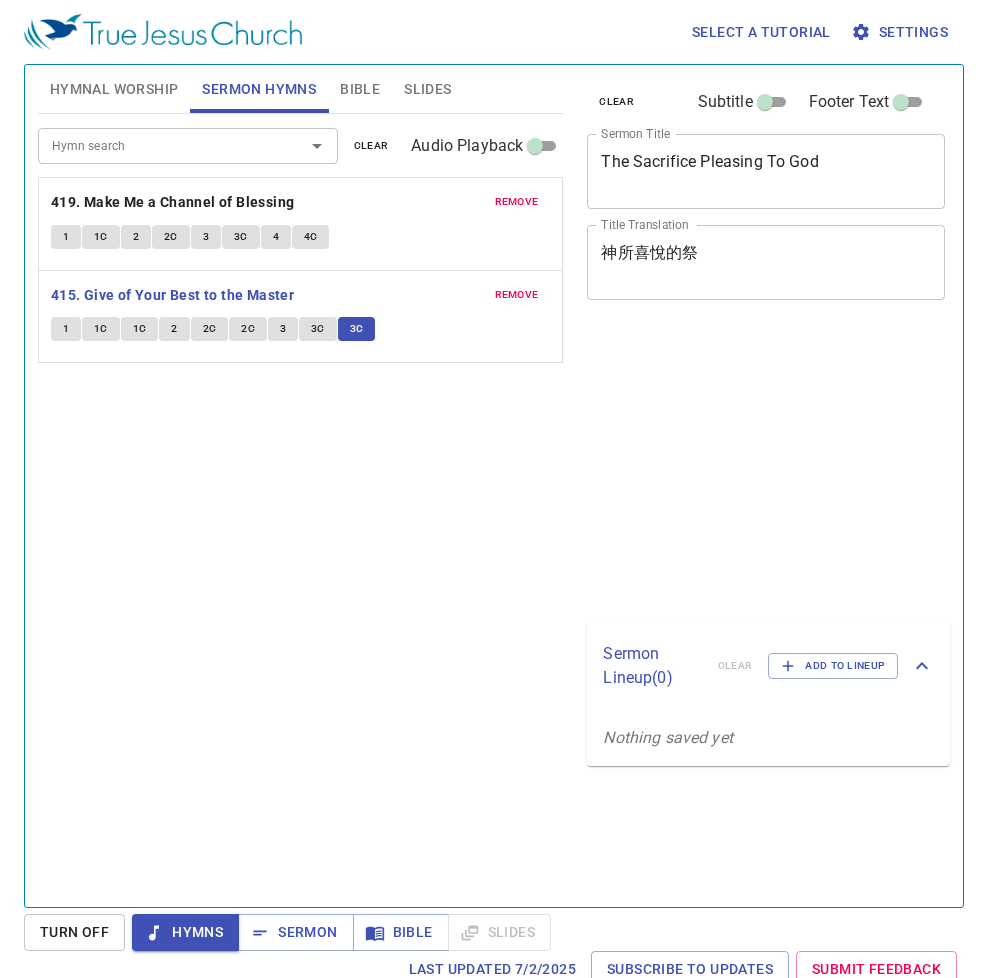 scroll, scrollTop: 9, scrollLeft: 0, axis: vertical 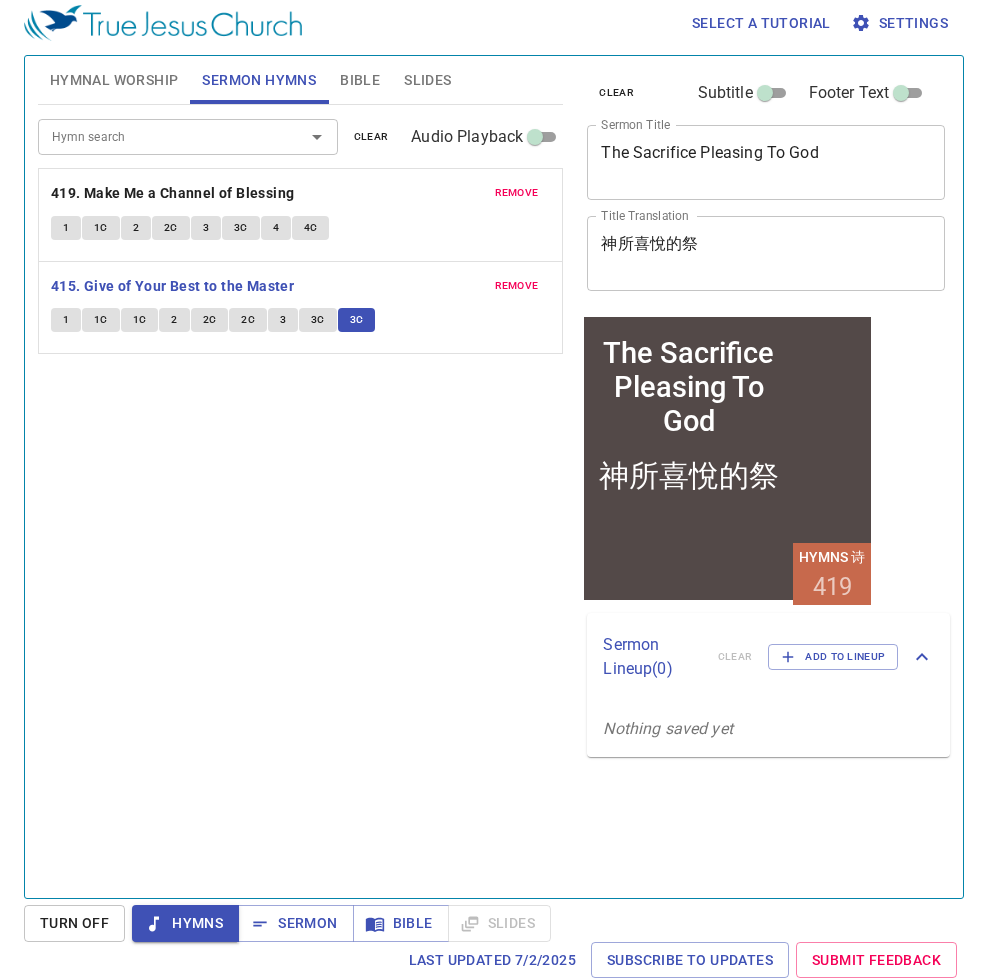 click 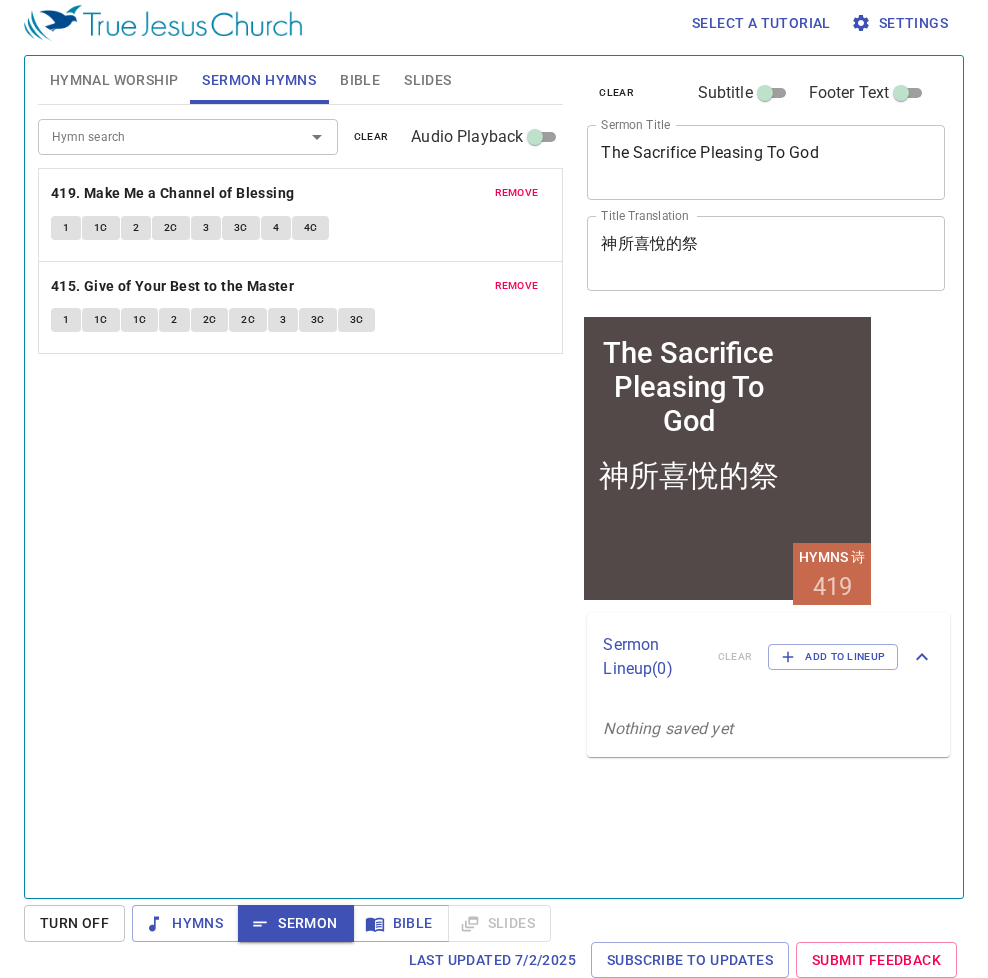 click on "Hymn search Hymn search   clear Audio Playback remove 419. Make Me a Channel of Blessing   1 1C 2 2C 3 3C 4 4C remove 415. Give of Your Best to the Master   1 1C 1C 2 2C 2C 3 3C 3C" at bounding box center [301, 493] 